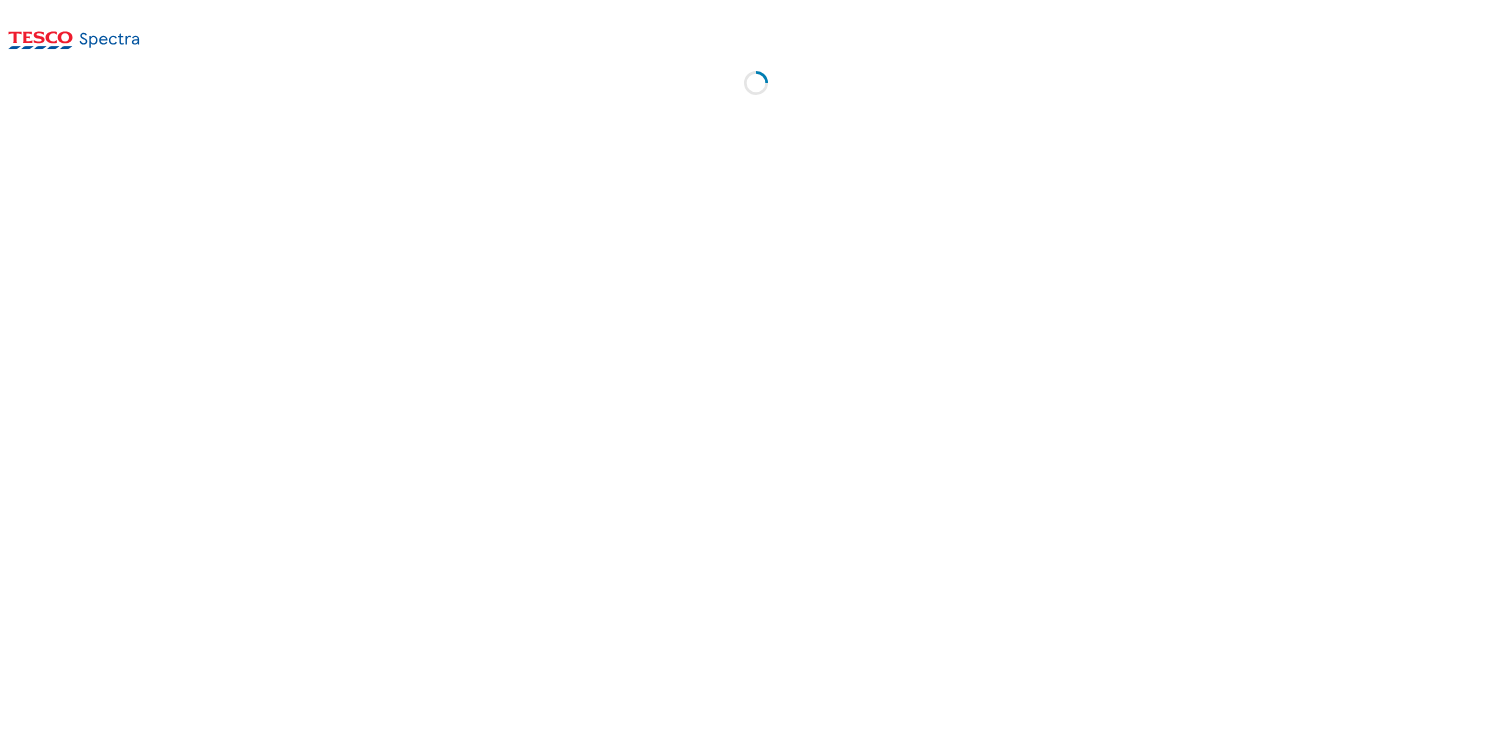 scroll, scrollTop: 0, scrollLeft: 0, axis: both 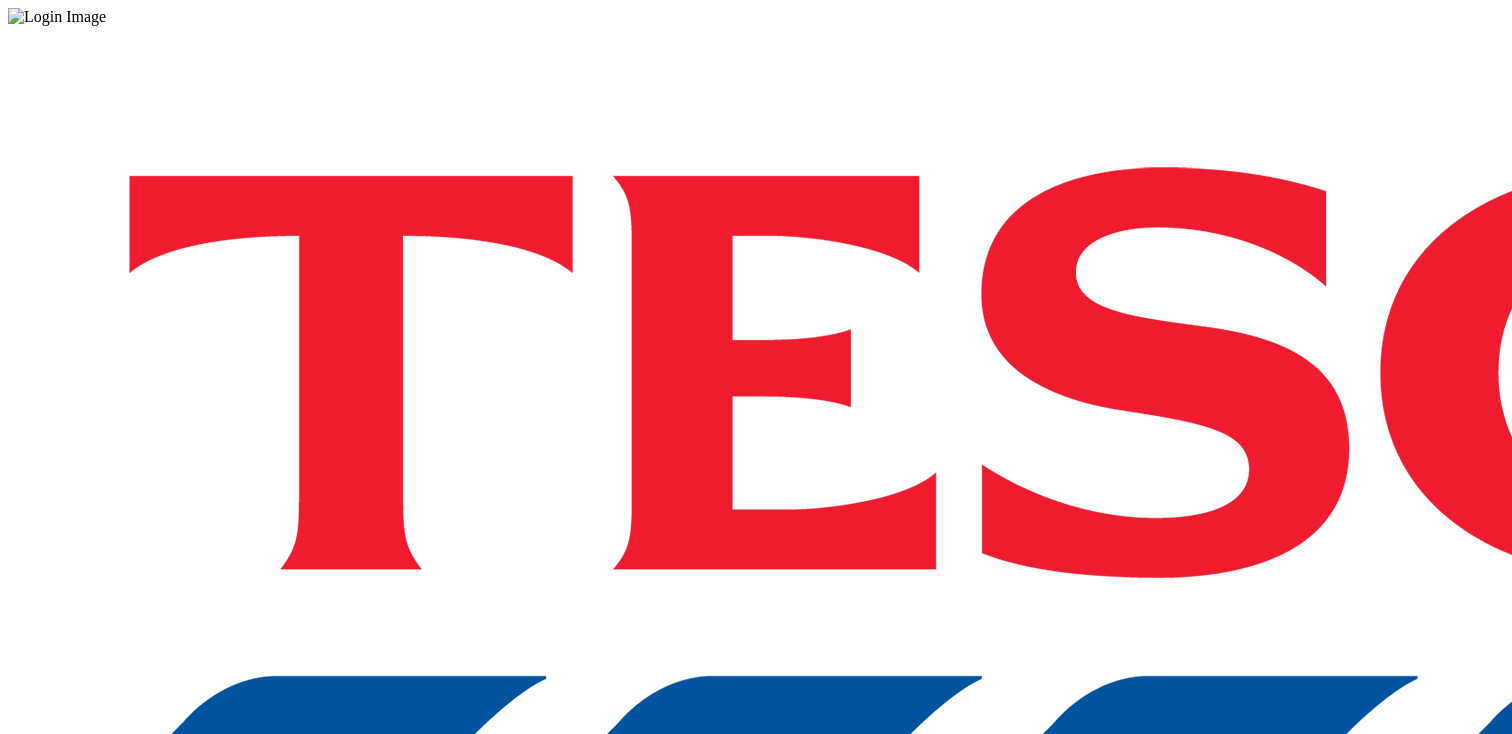 click on "Login" at bounding box center (756, 1000) 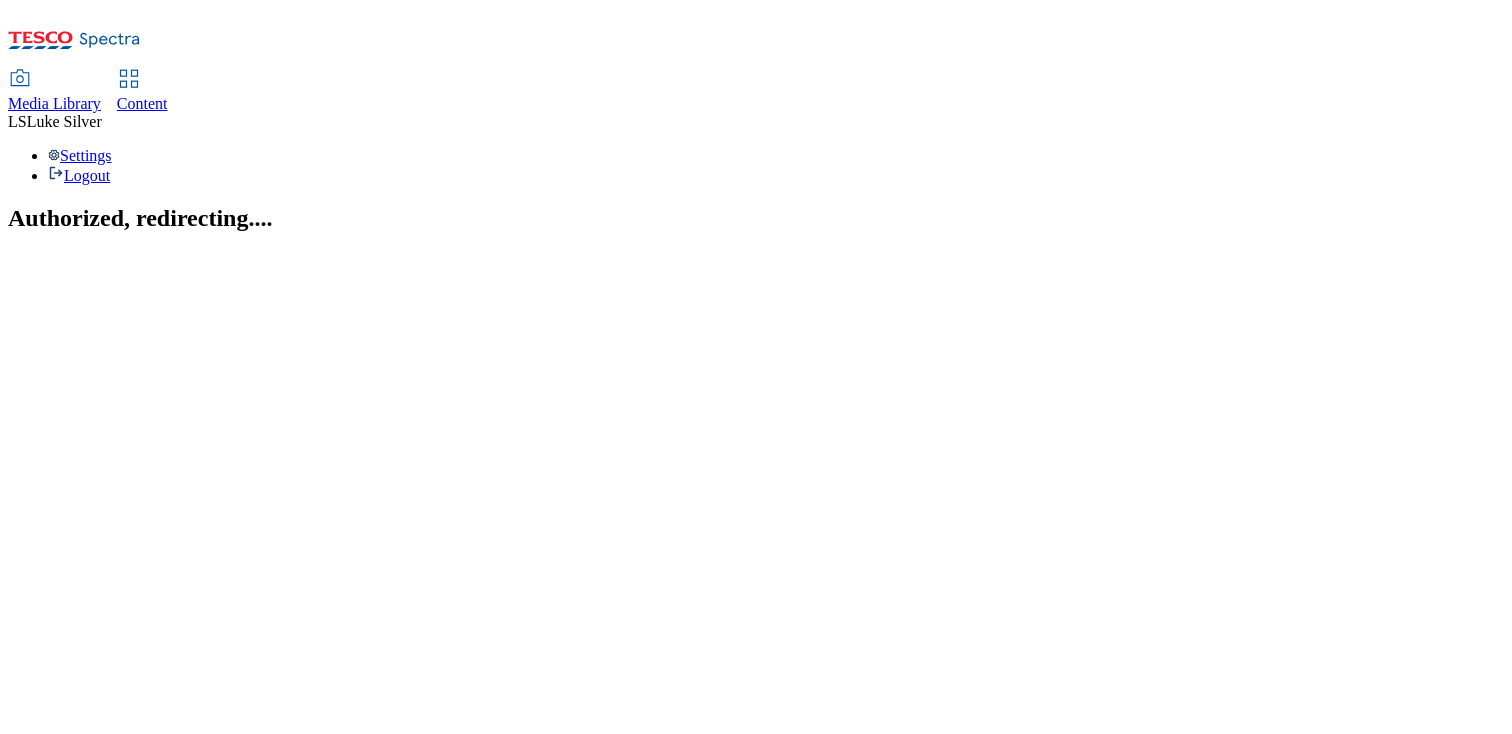 scroll, scrollTop: 0, scrollLeft: 0, axis: both 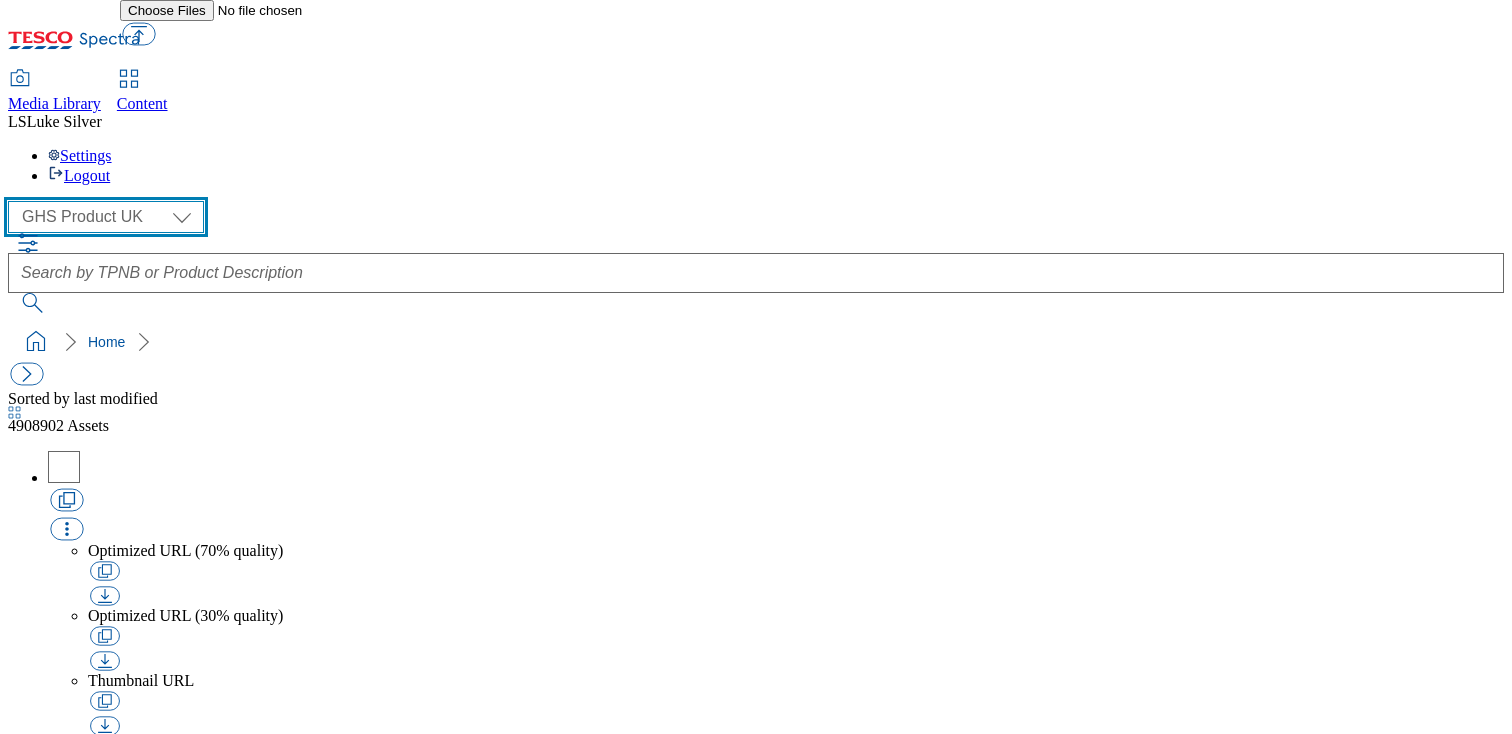 click on "GHS Marketing UK GHS Product UK" at bounding box center [106, 217] 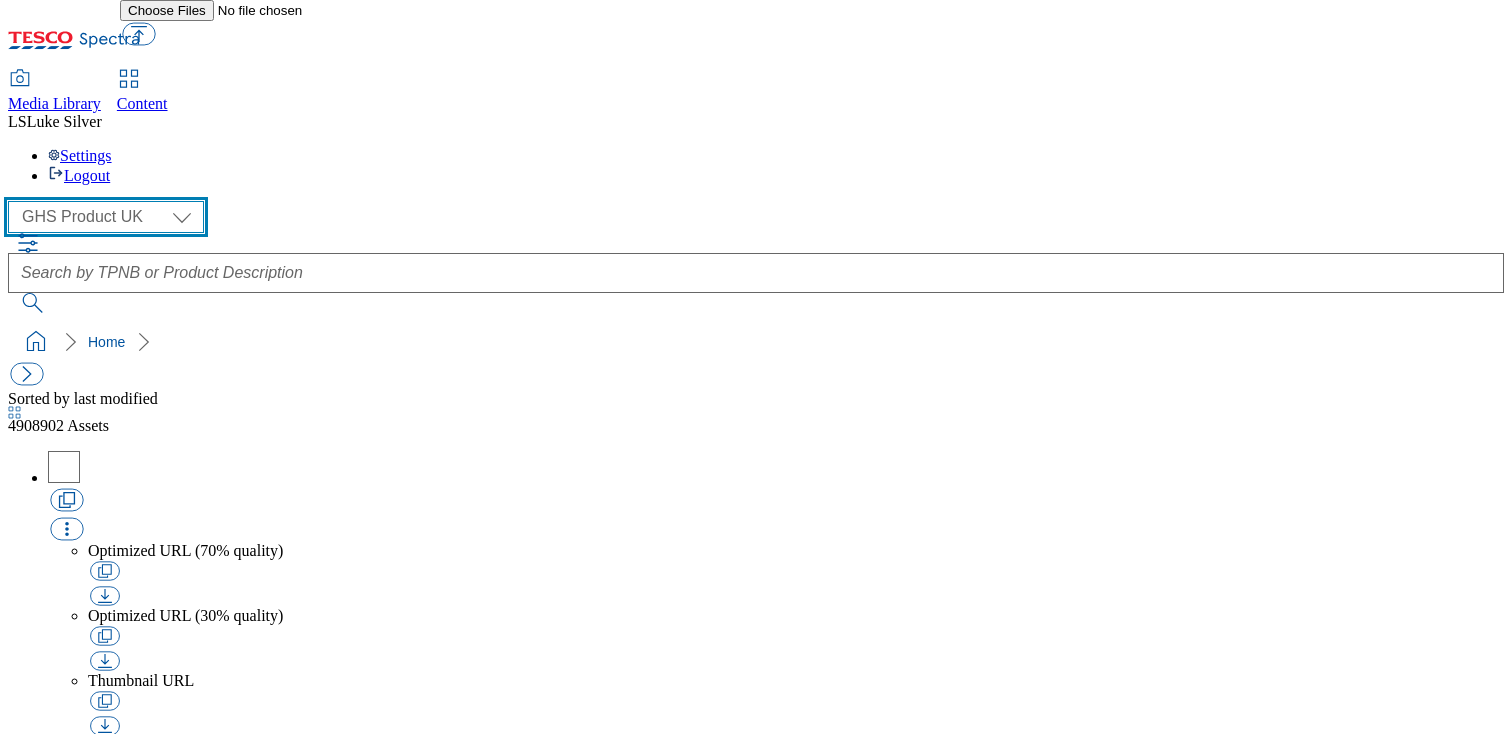 click on "GHS Marketing UK GHS Product UK" at bounding box center [106, 217] 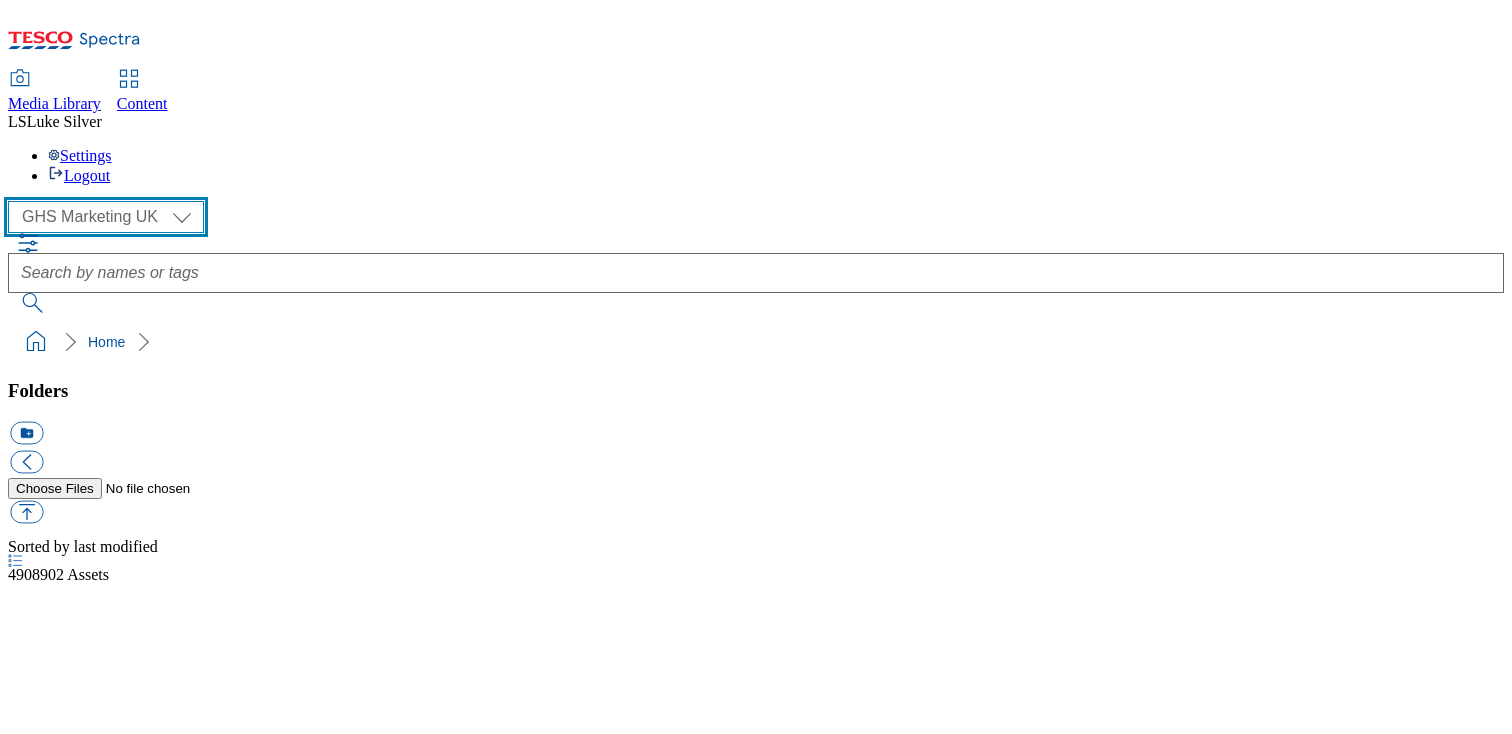 scroll, scrollTop: 3, scrollLeft: 0, axis: vertical 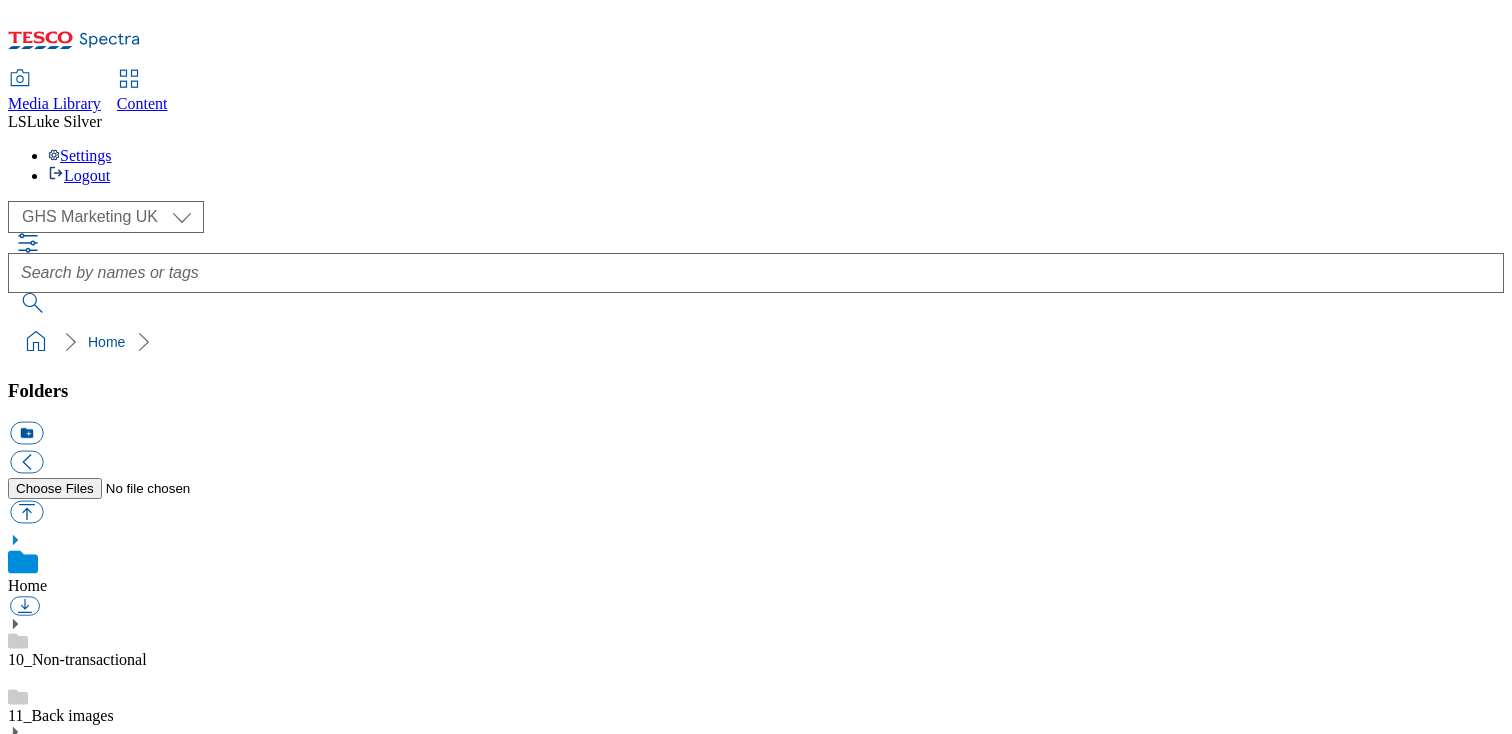 click 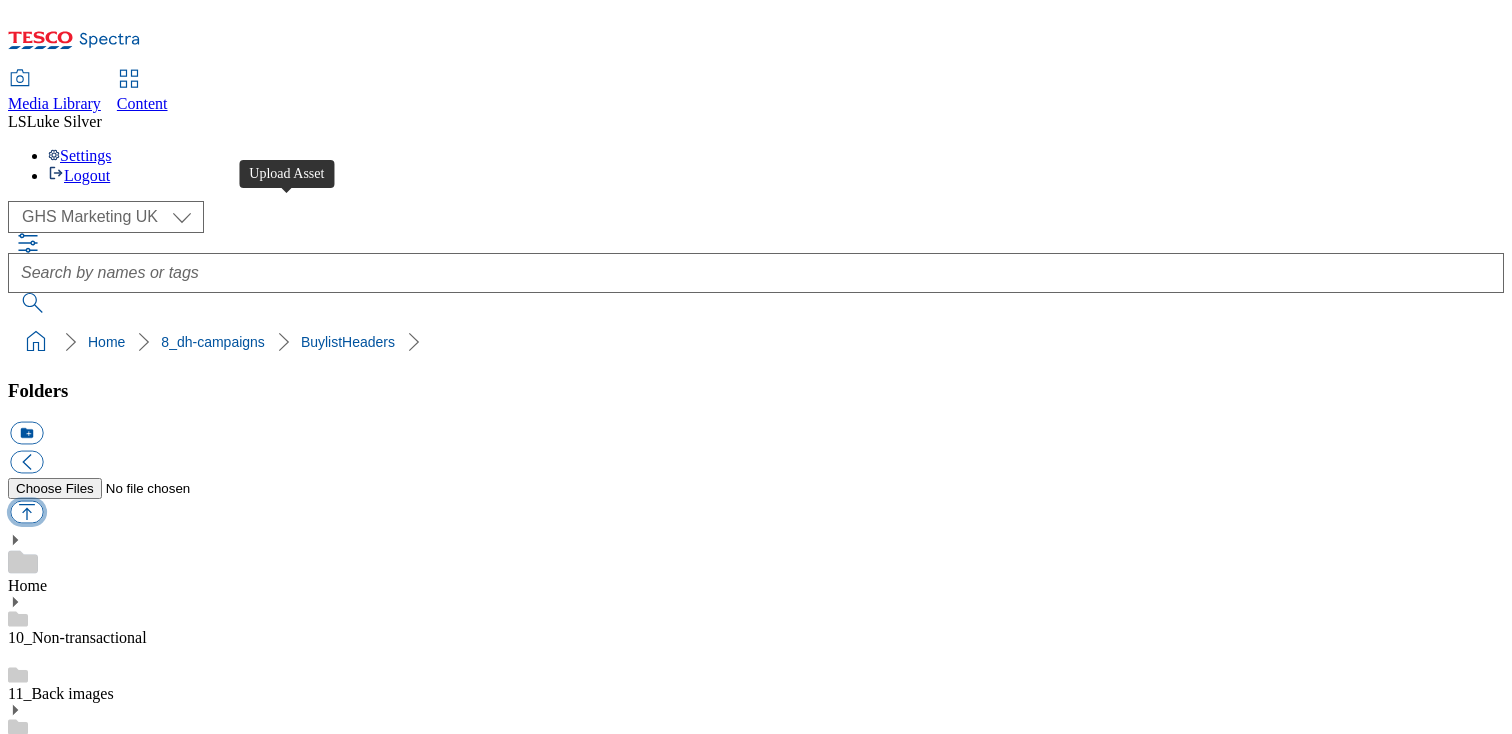 click at bounding box center (26, 512) 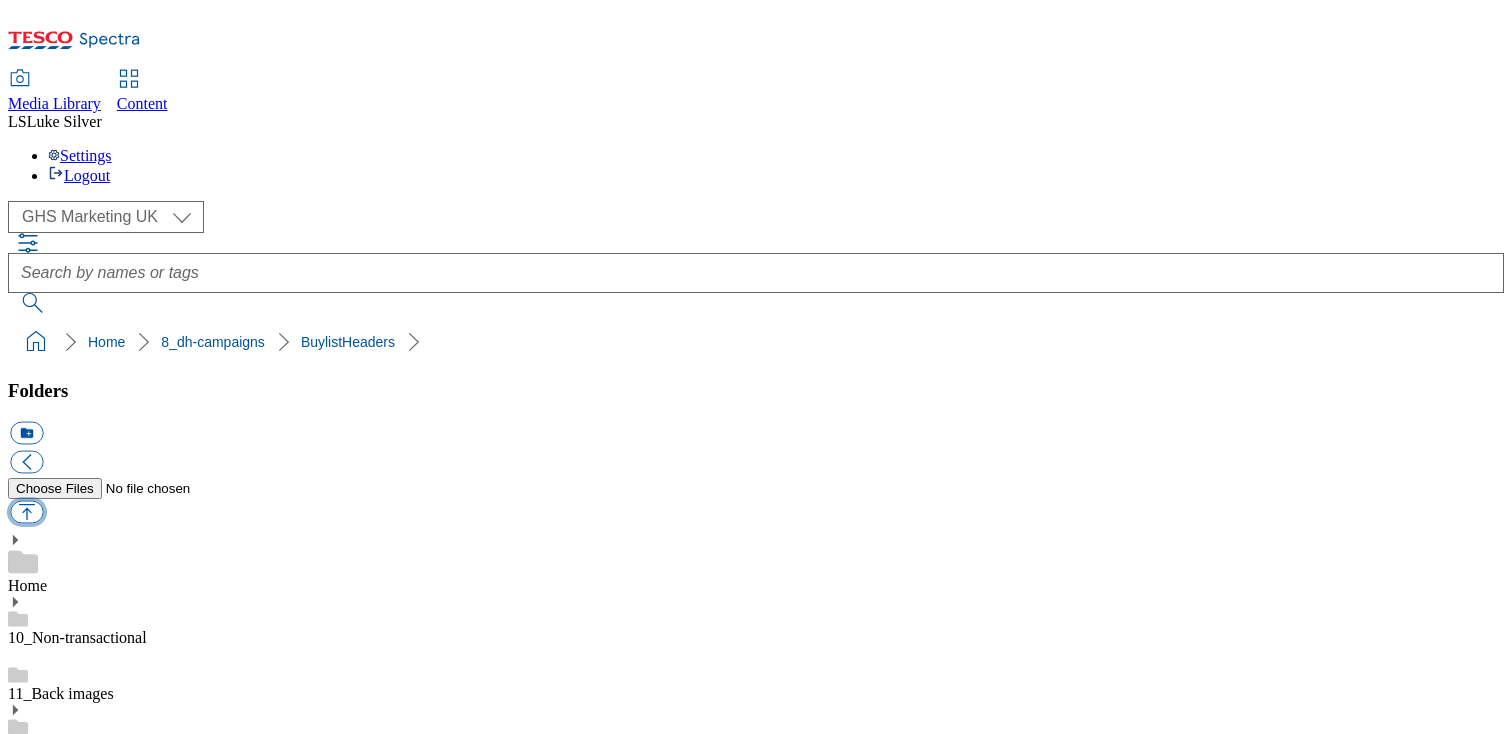 type on "C:\fakepath\1753269554390-ad541462_ROI_Yoplait_Skyr_LegoBrand_H_1184x333_V2.jpg" 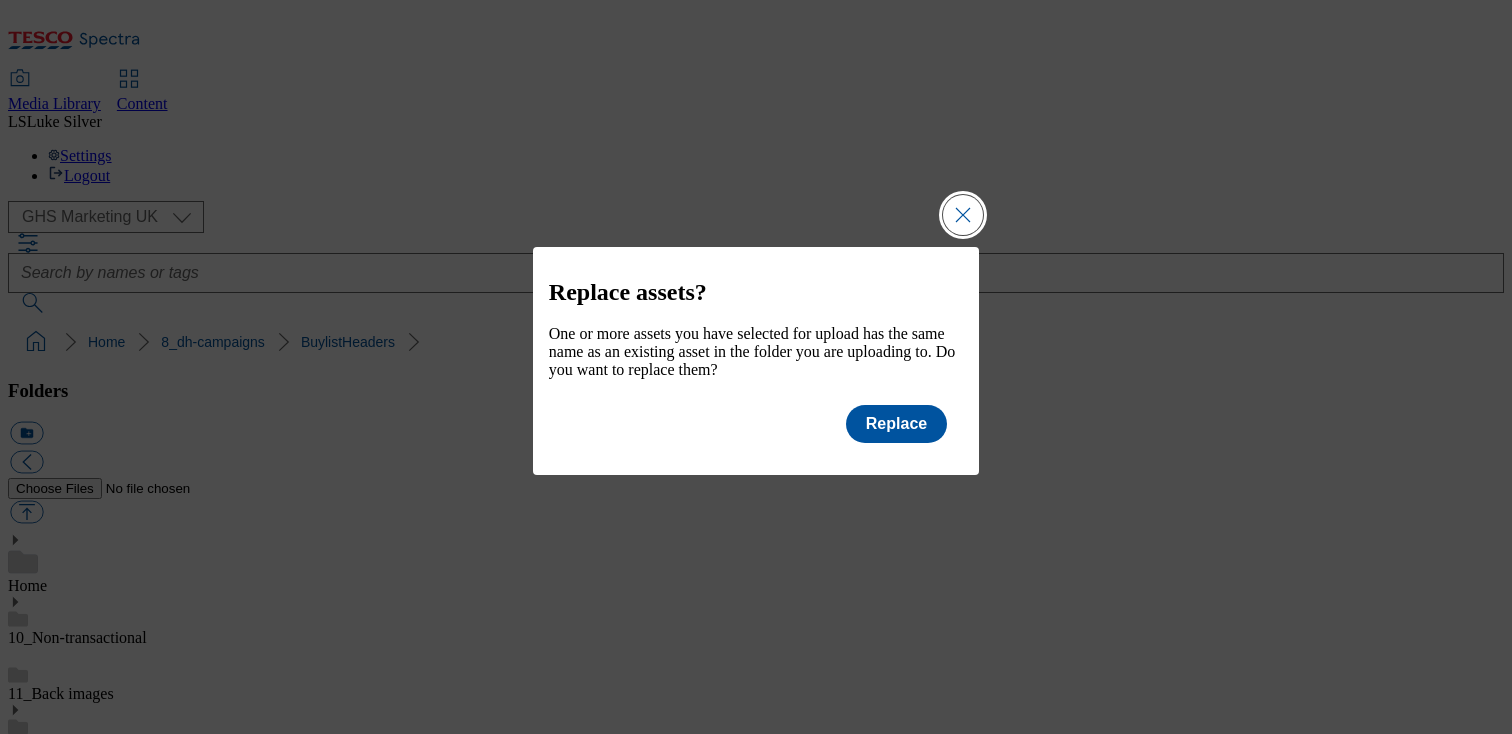 click at bounding box center (963, 215) 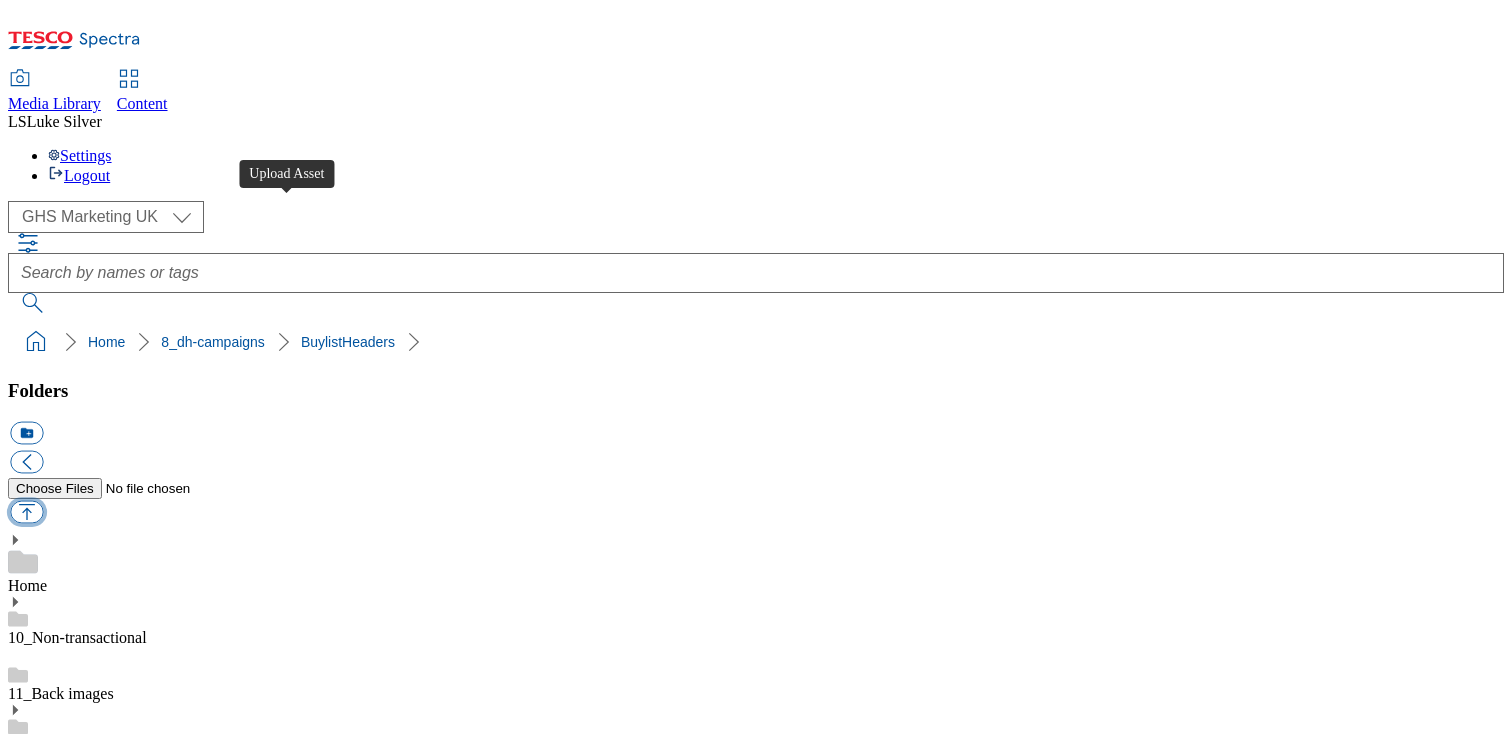 click at bounding box center (26, 512) 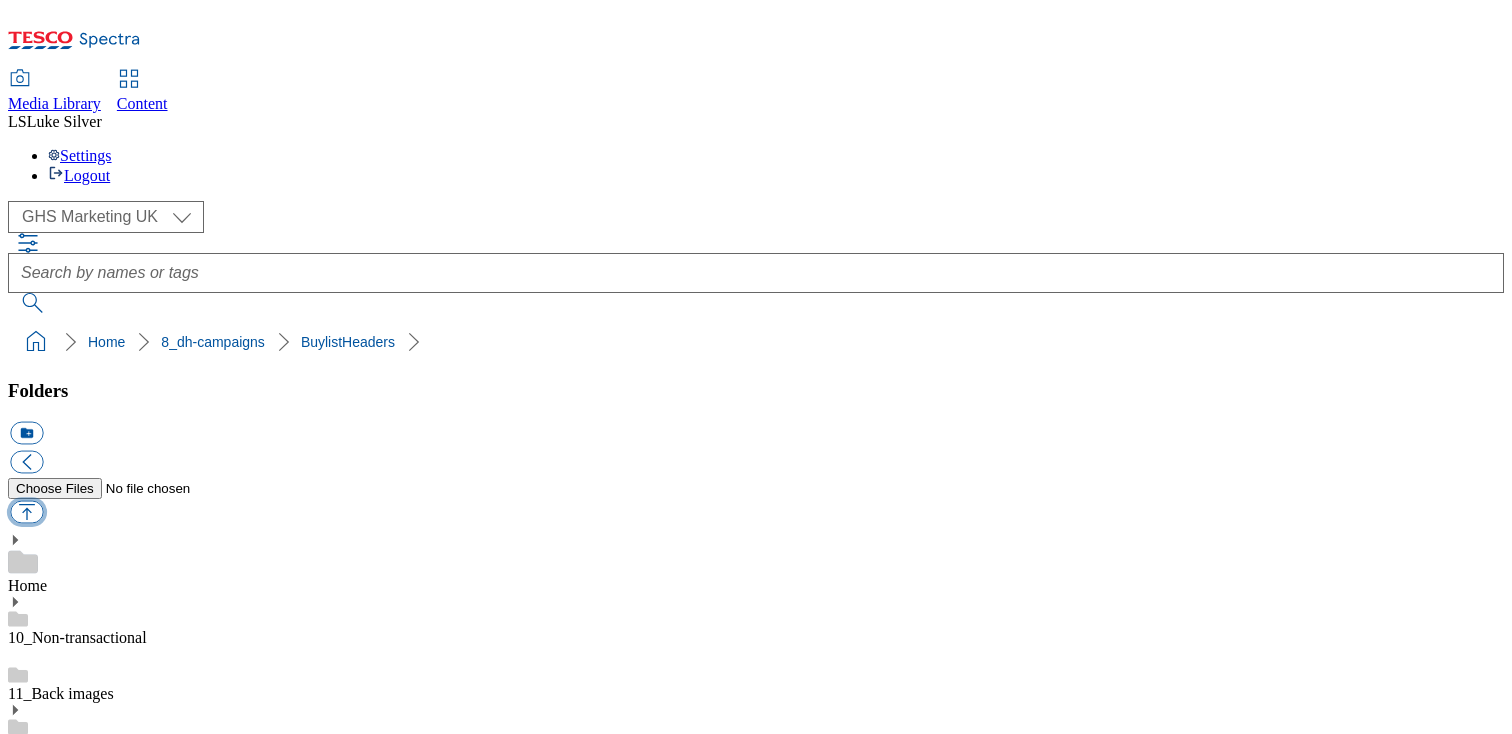 type on "C:\fakepath\1754404936266-Ad541696_ROI_Danone_H_1184x333_V2.jpg" 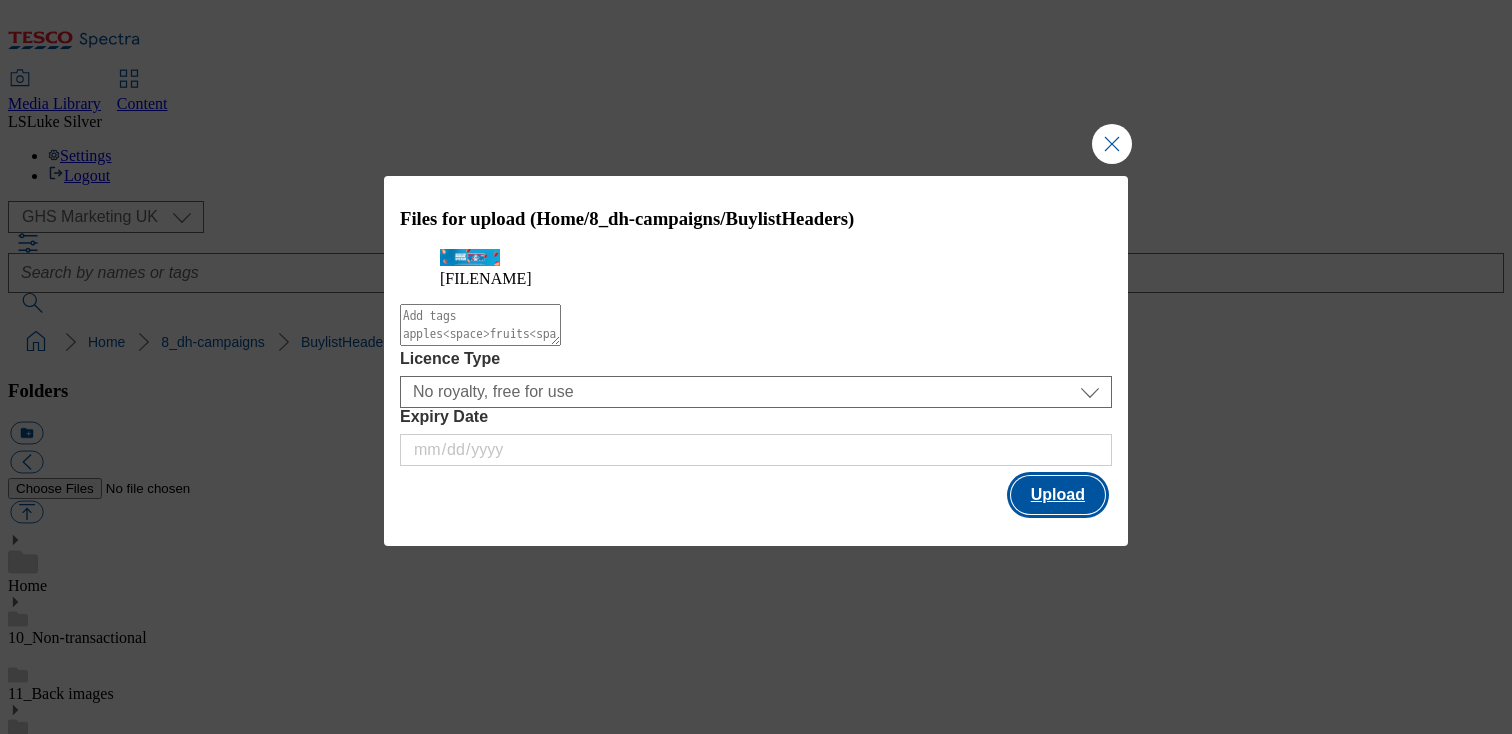 click on "Upload" at bounding box center (1058, 495) 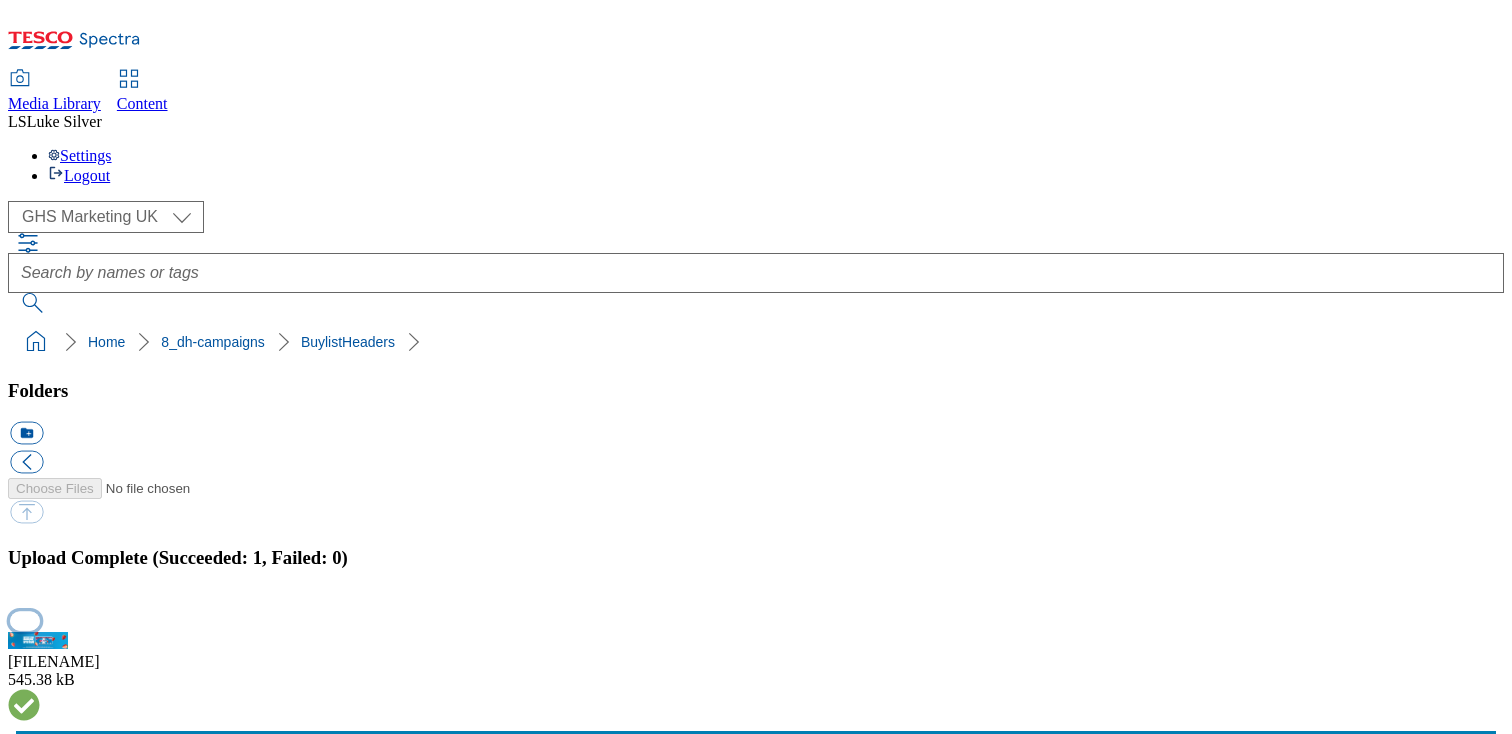 click at bounding box center (25, 620) 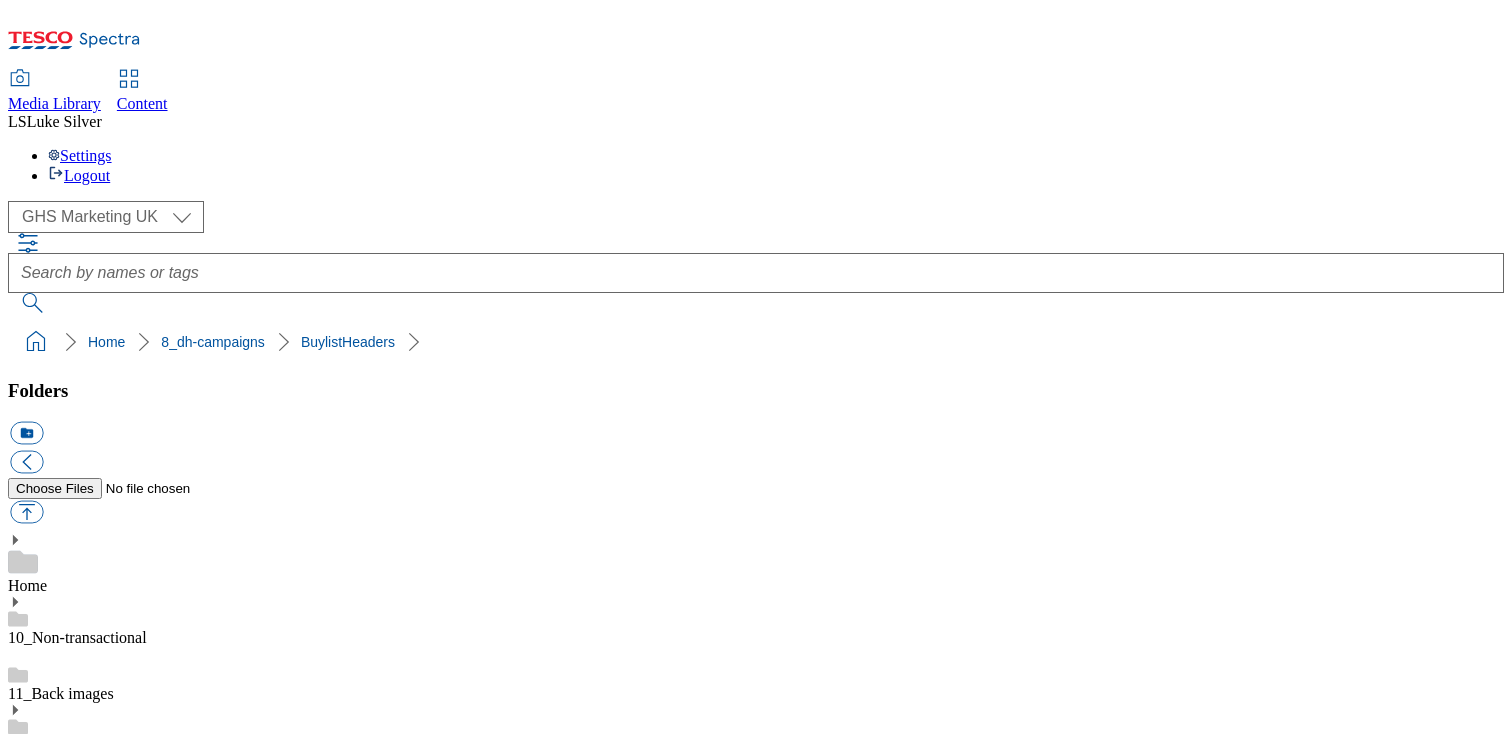 click on "dh grocery brand" at bounding box center [62, 1727] 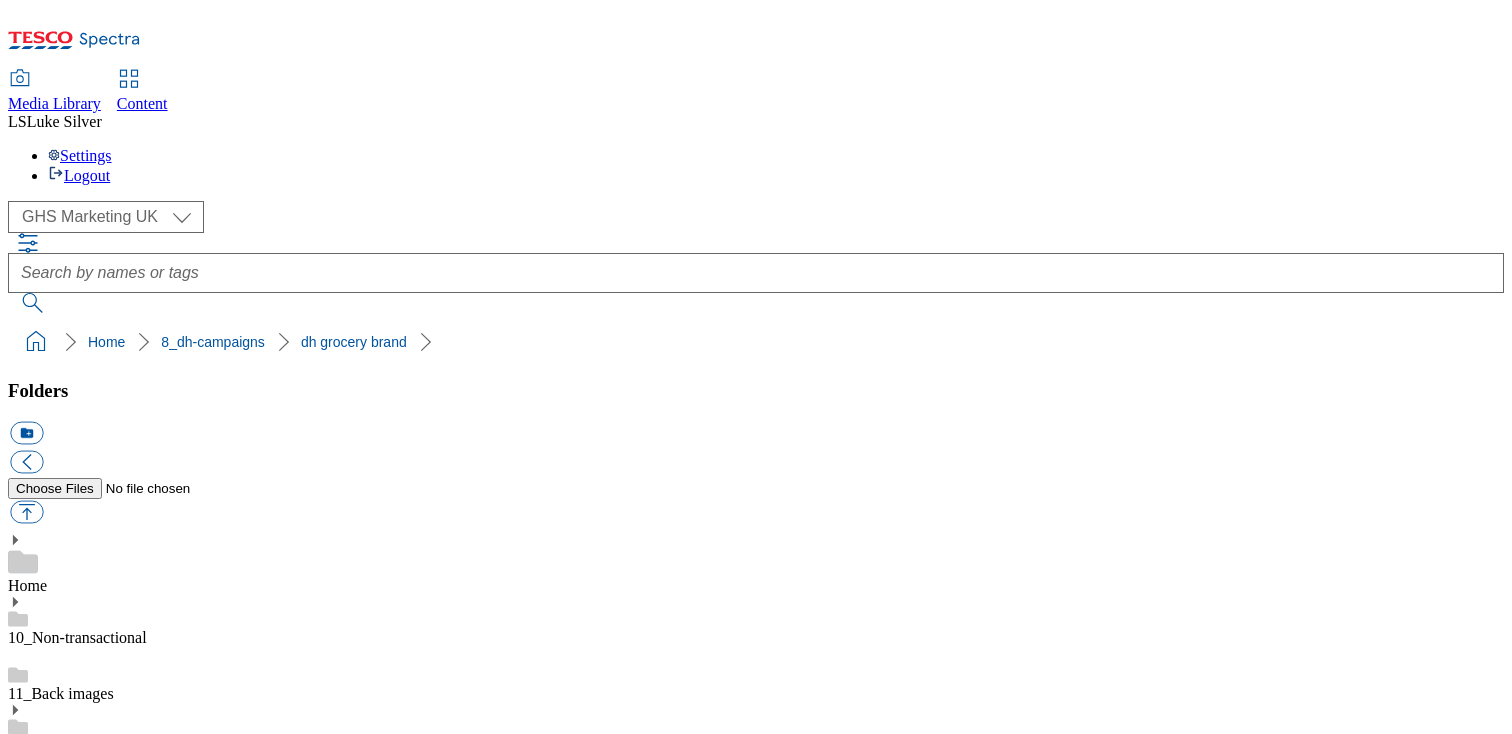 click on "BuylistHeaders" at bounding box center (57, 1537) 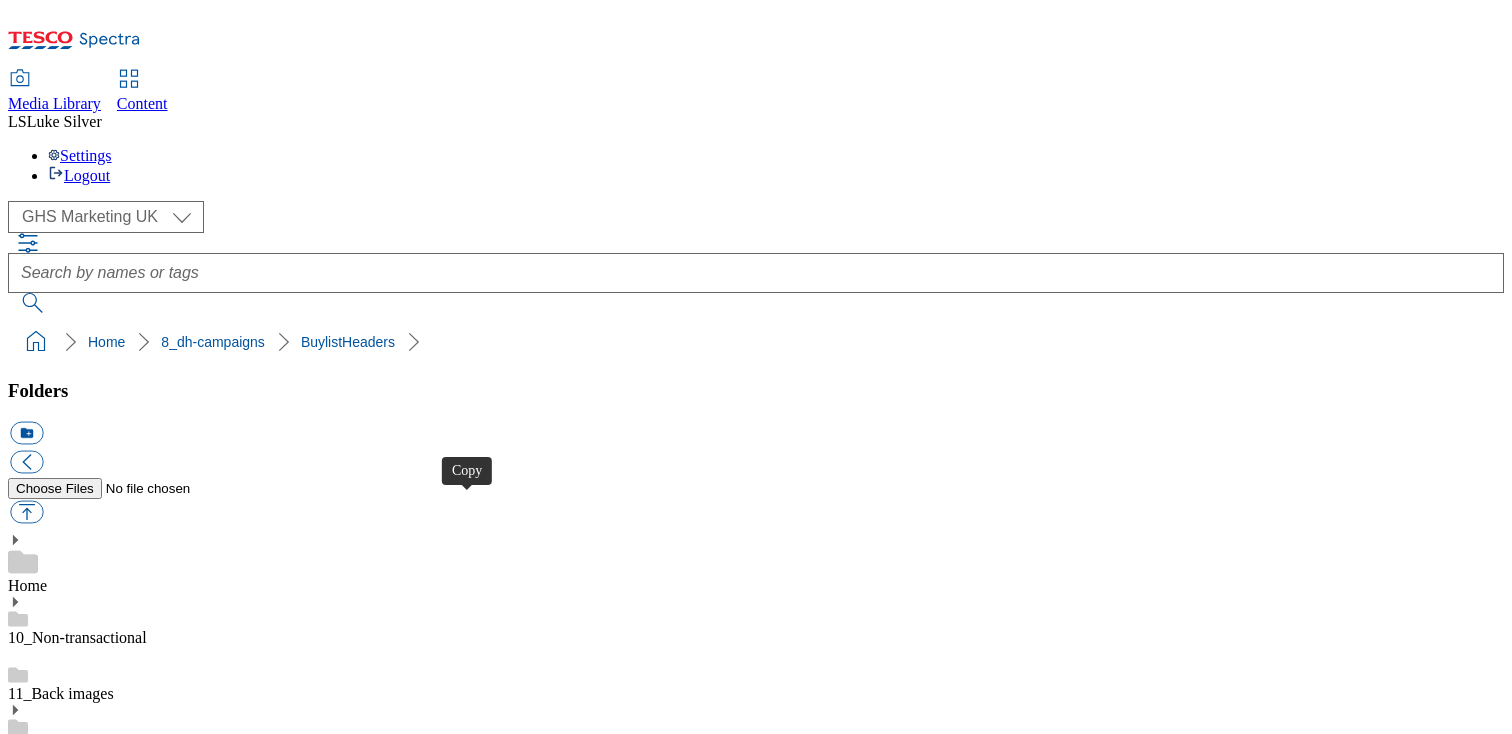 click at bounding box center (26, 4058) 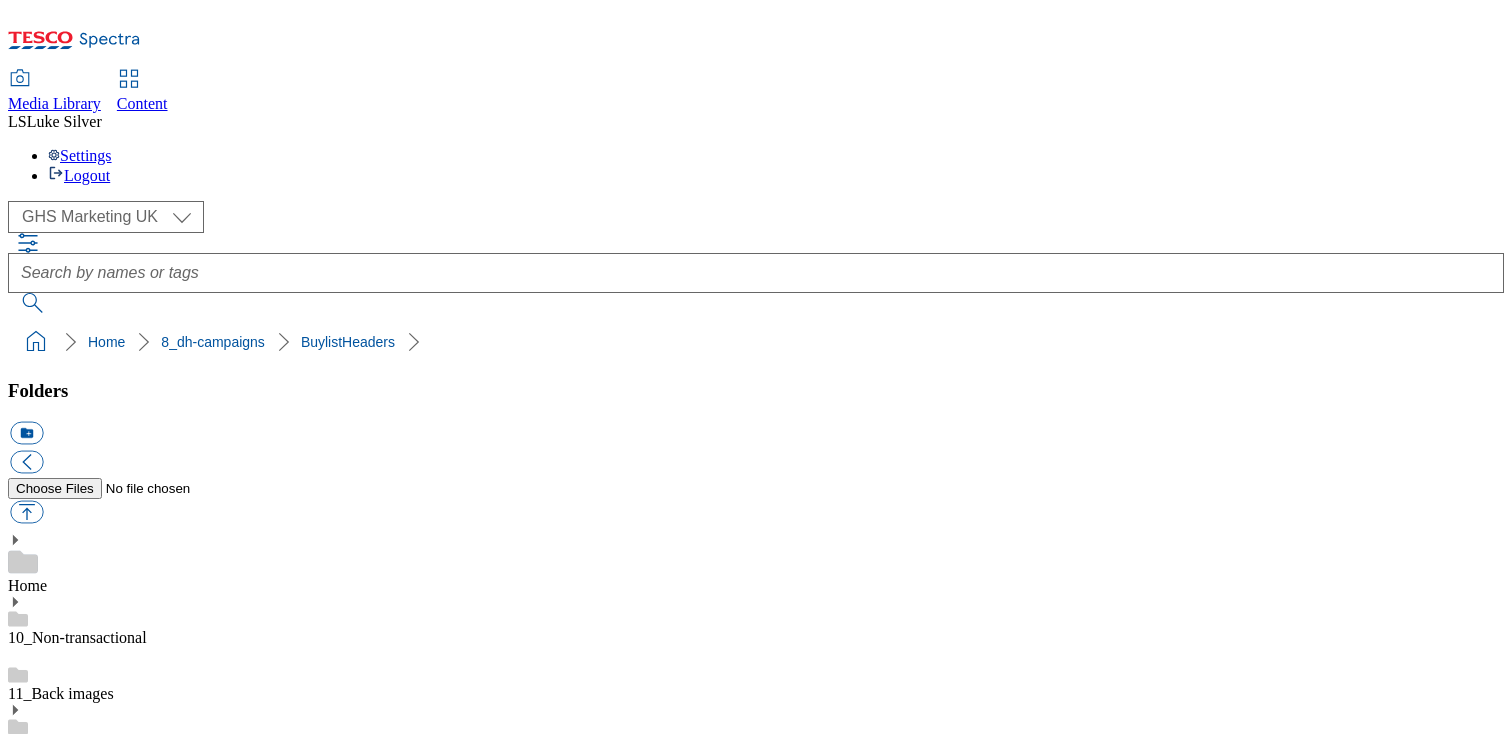 type 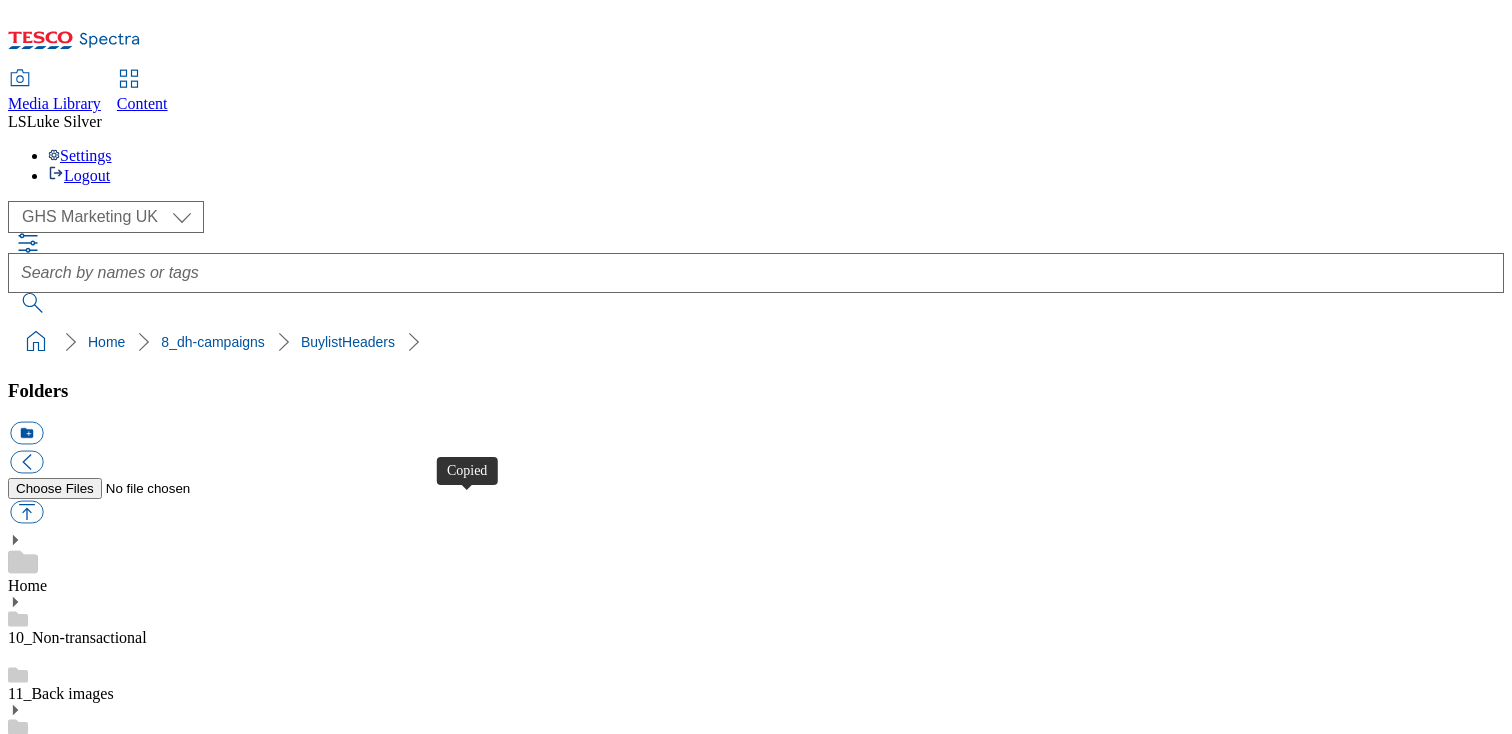 click at bounding box center (26, 4058) 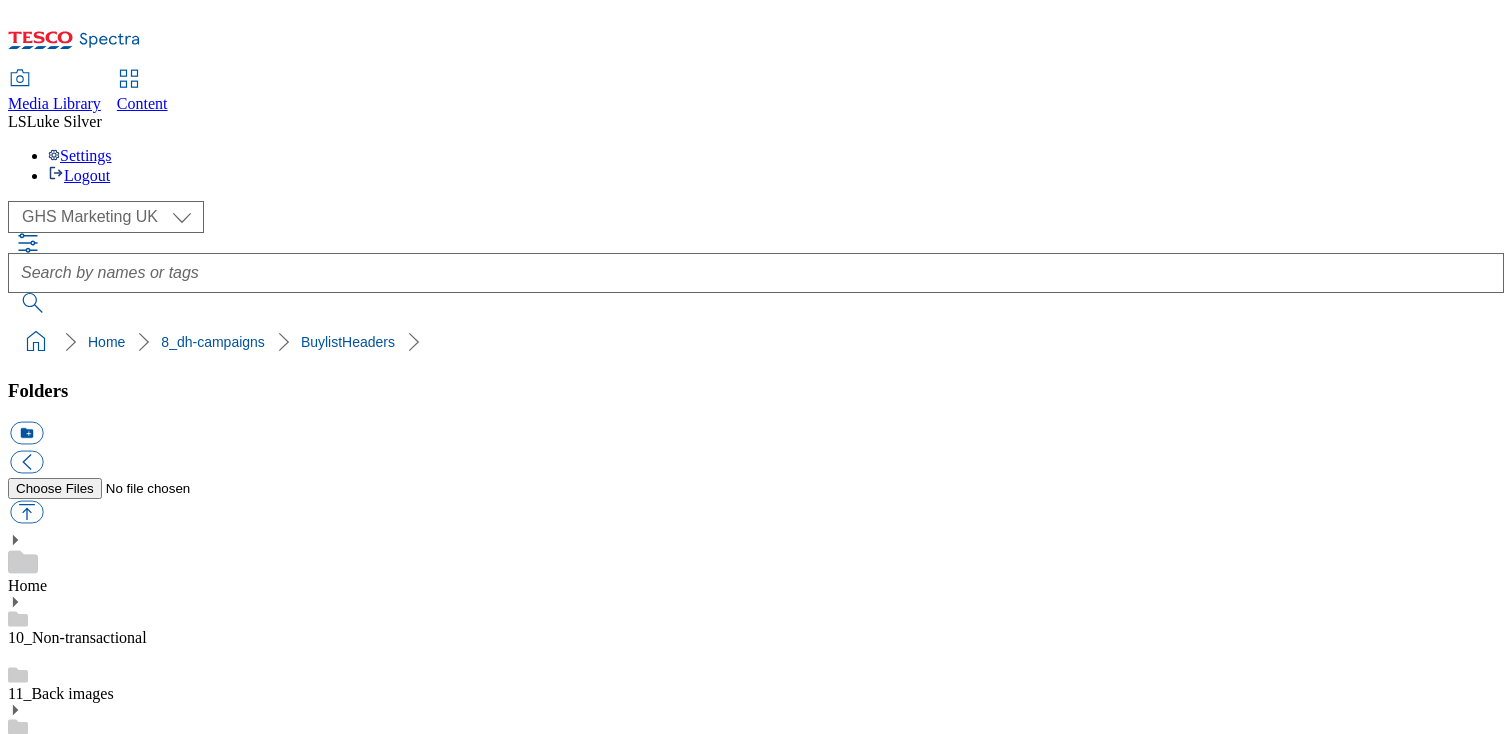 scroll, scrollTop: 397, scrollLeft: 0, axis: vertical 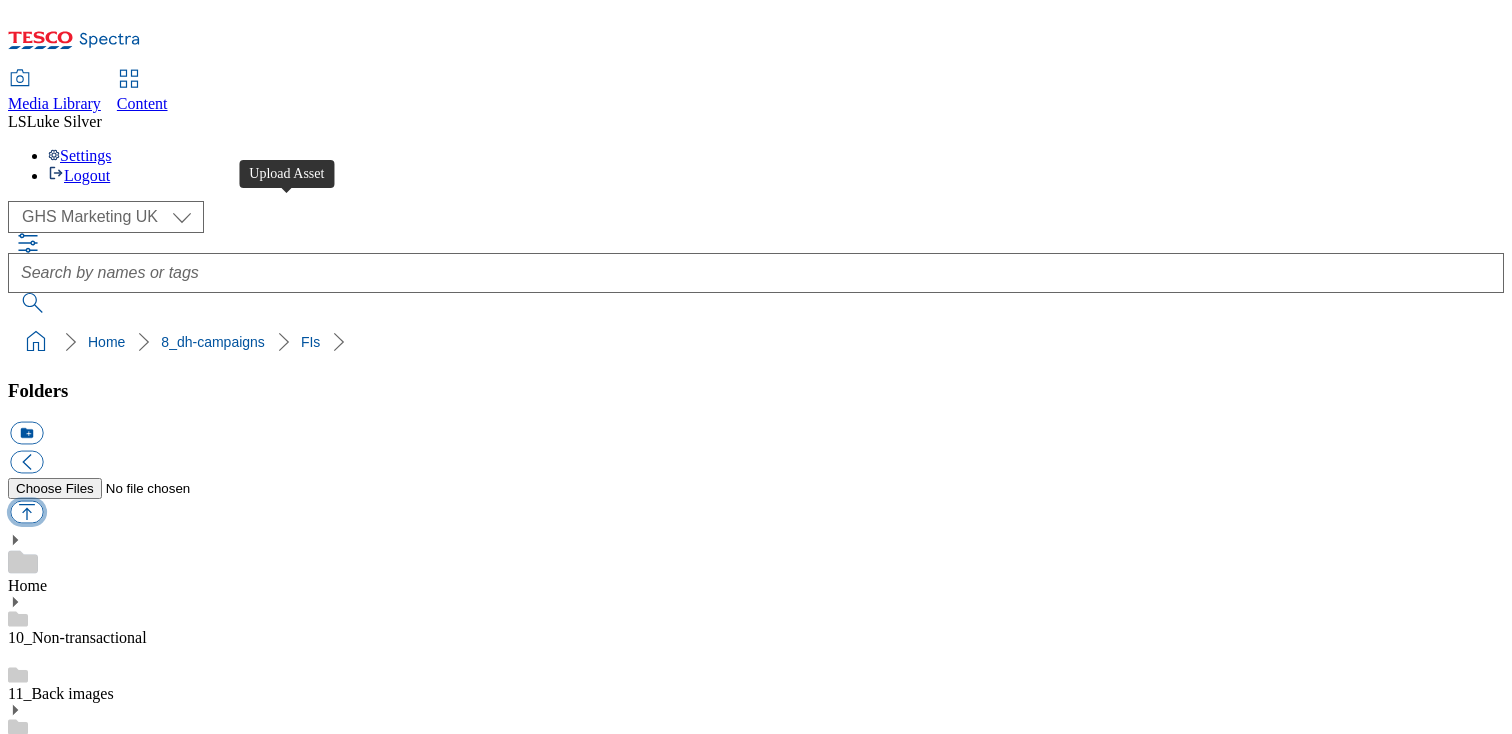 click at bounding box center (26, 512) 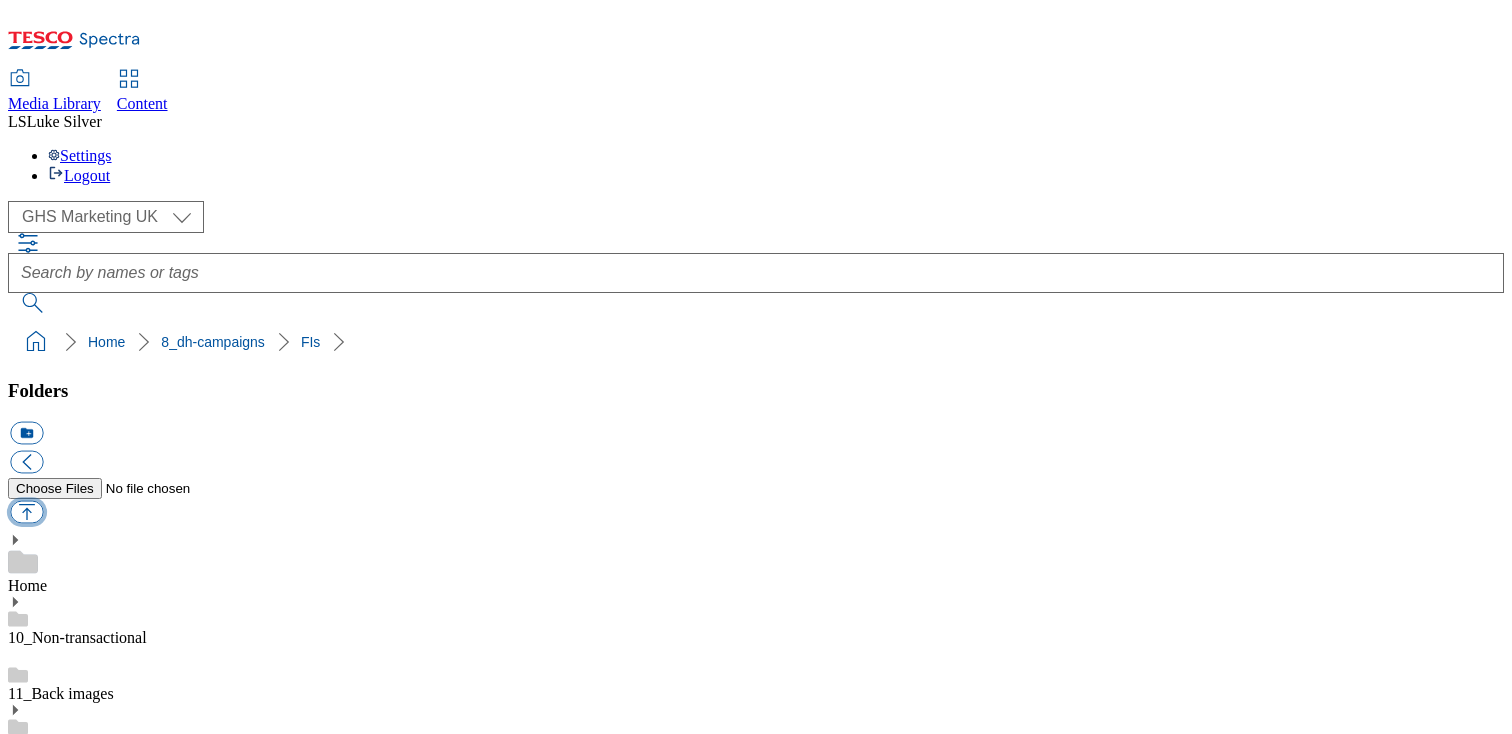 type on "C:\fakepath\1754404936266-Ad541696_ROI_Danone_918x110_V2.jpg" 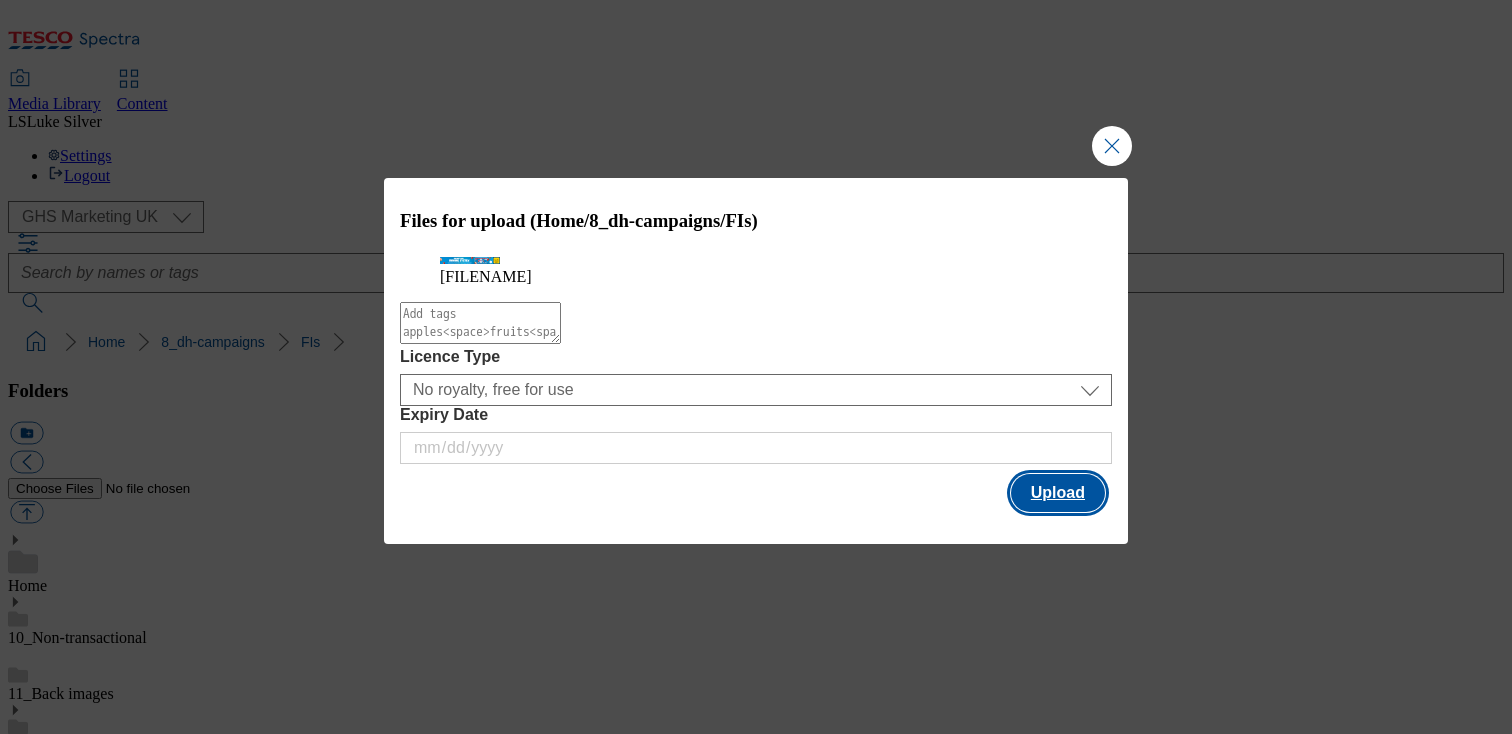 click on "Upload" at bounding box center [1058, 493] 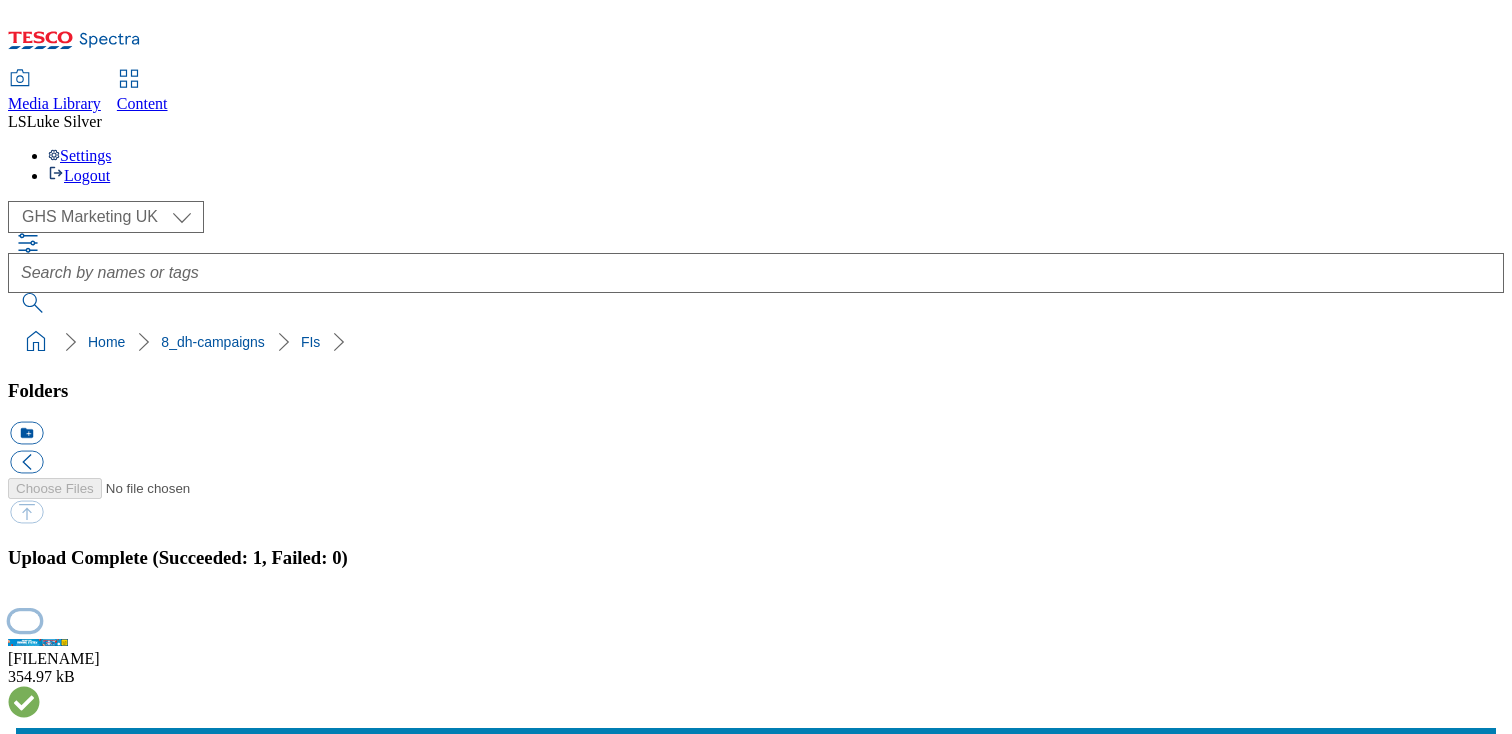 click at bounding box center (25, 620) 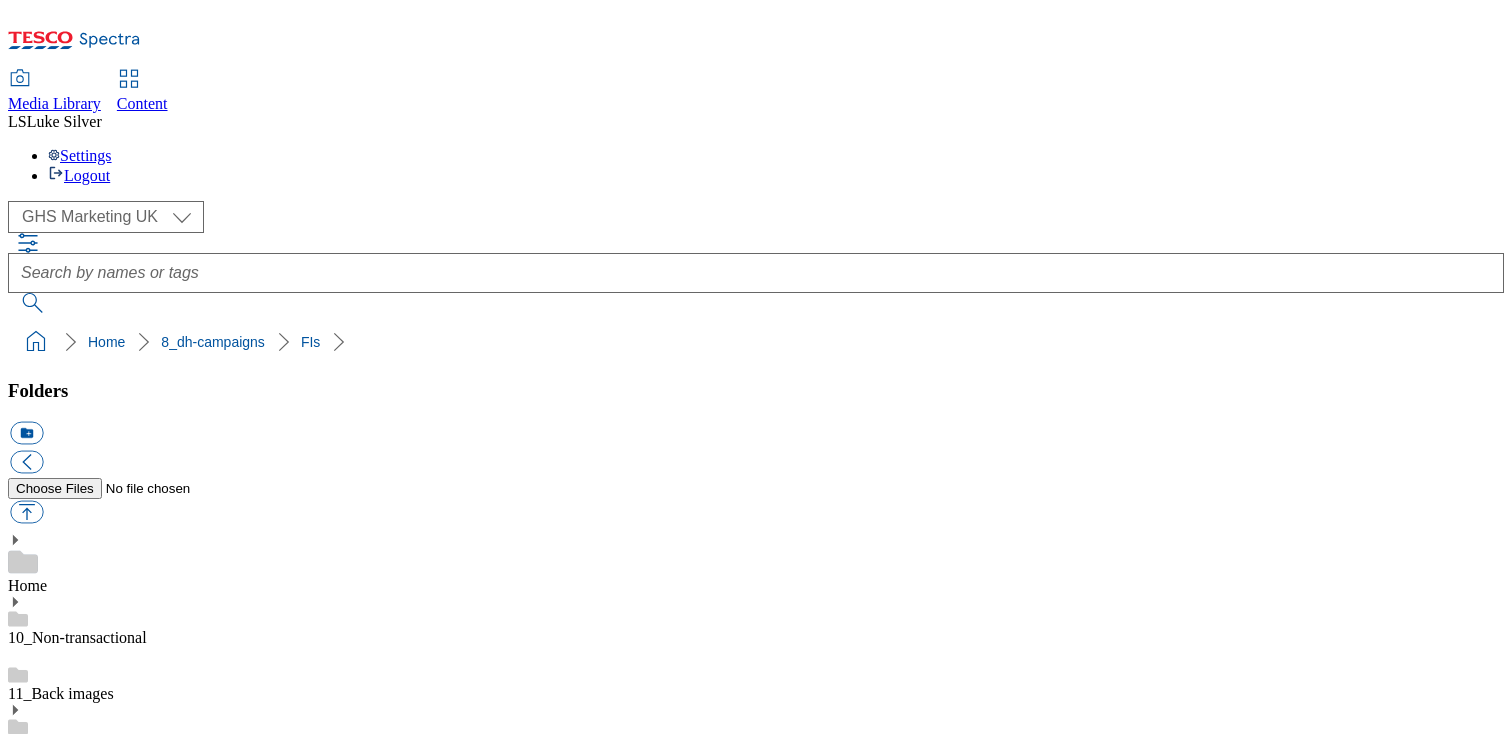 click on "FIs" at bounding box center [18, 1925] 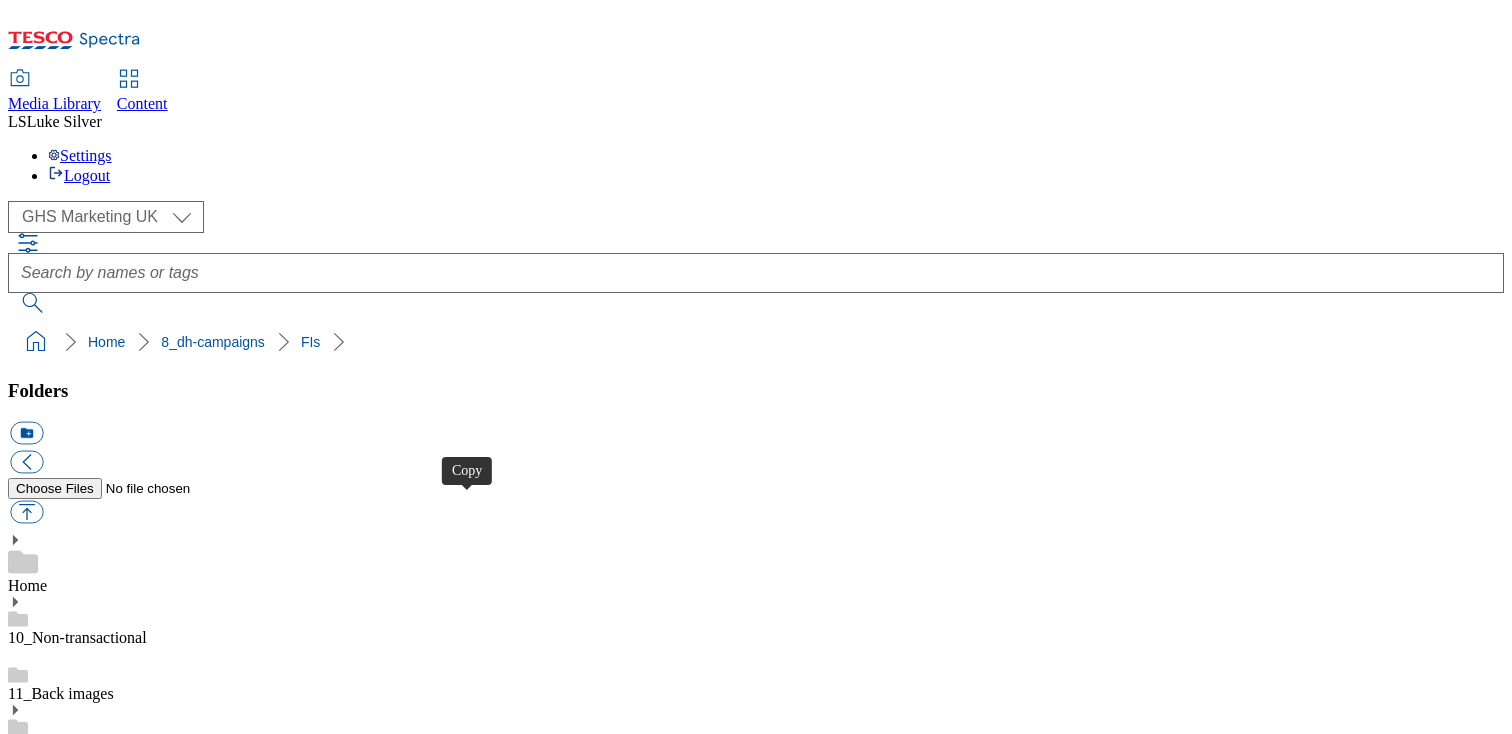 click at bounding box center (26, 4058) 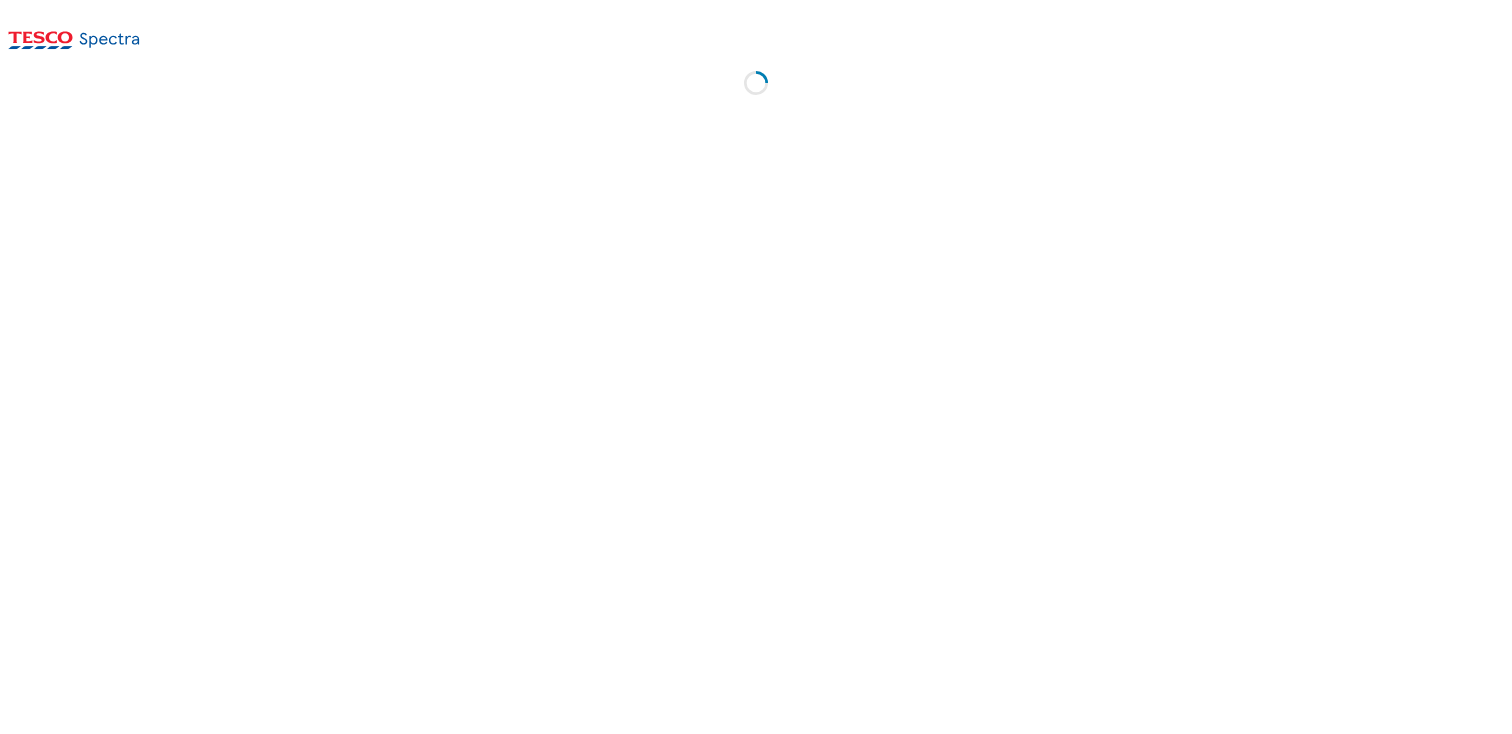 scroll, scrollTop: 0, scrollLeft: 0, axis: both 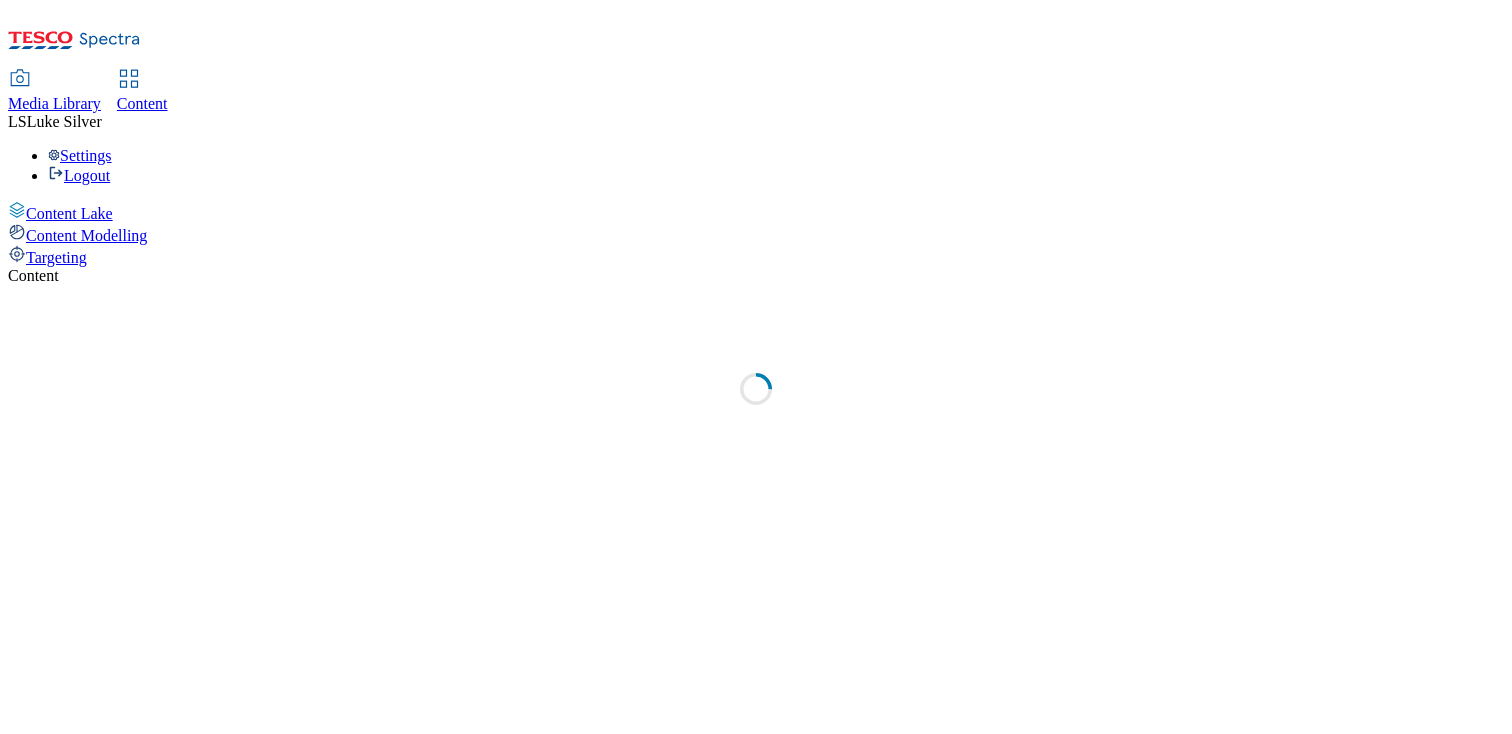 select on "ghs-uk" 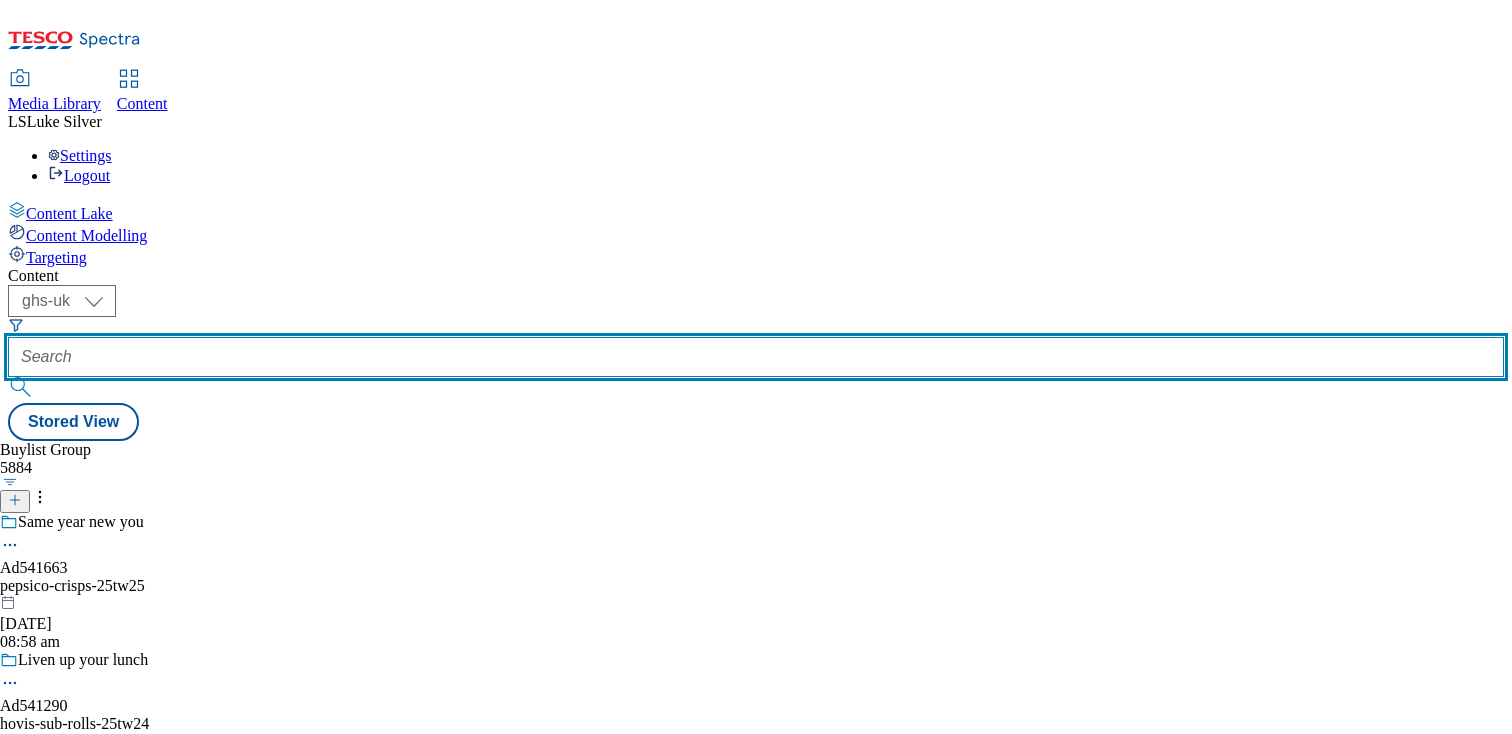click at bounding box center (756, 357) 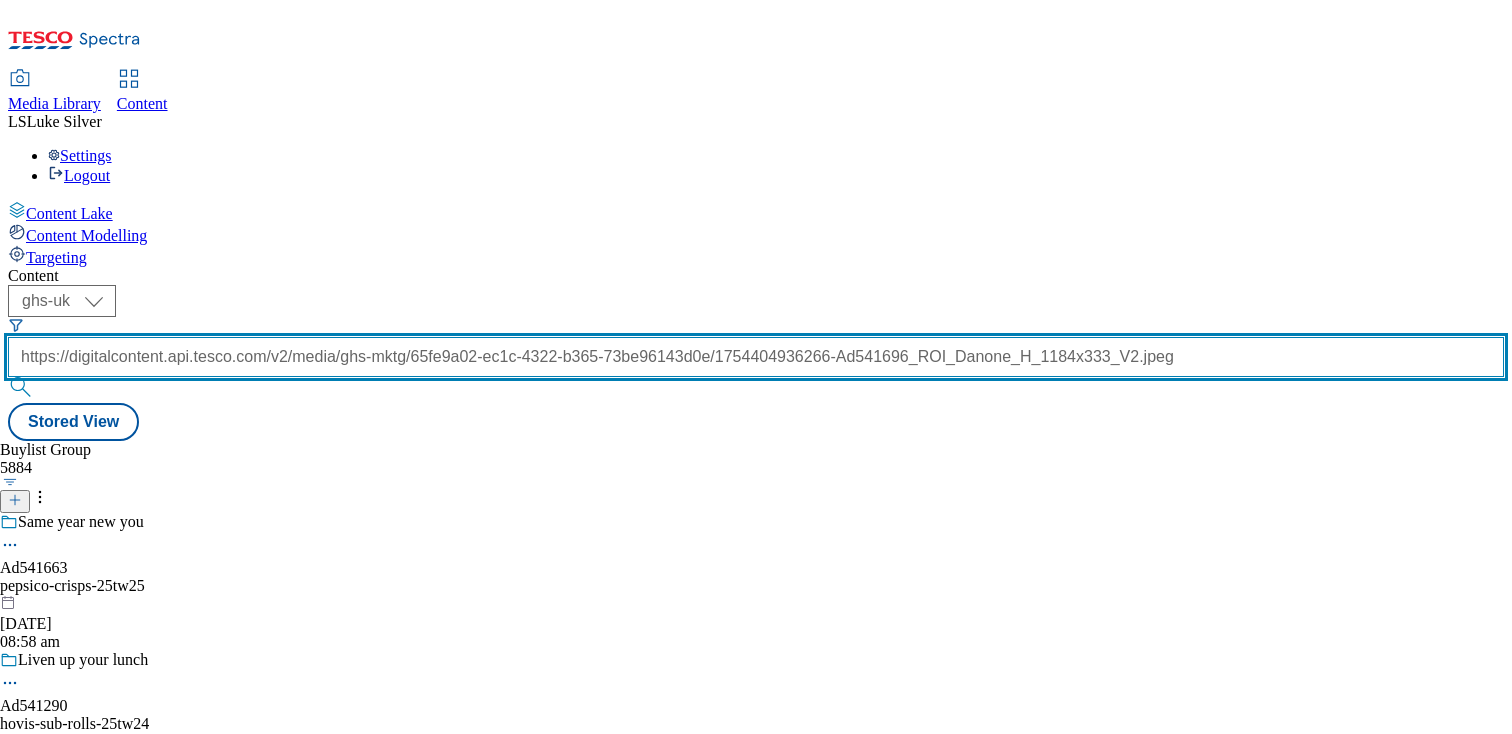 scroll, scrollTop: 0, scrollLeft: 837, axis: horizontal 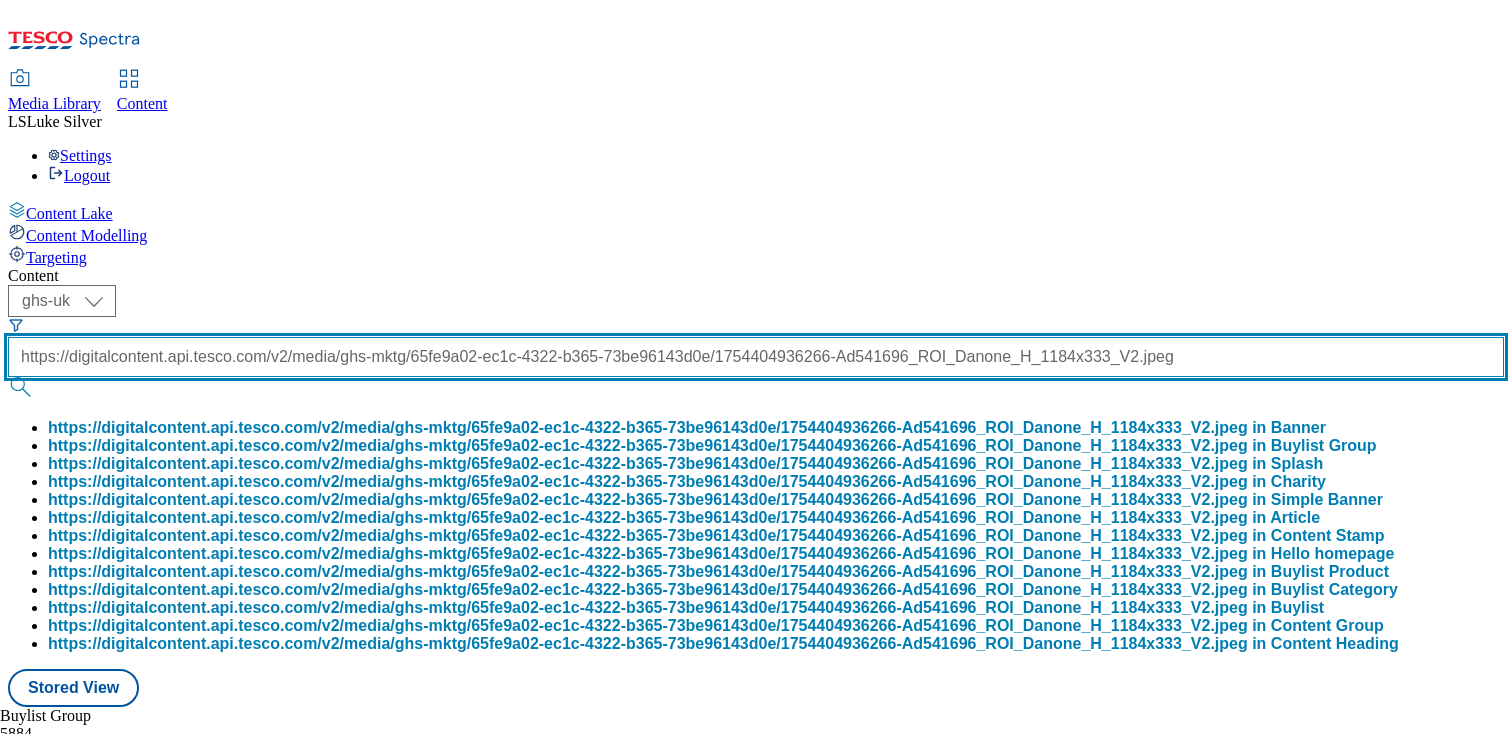 type 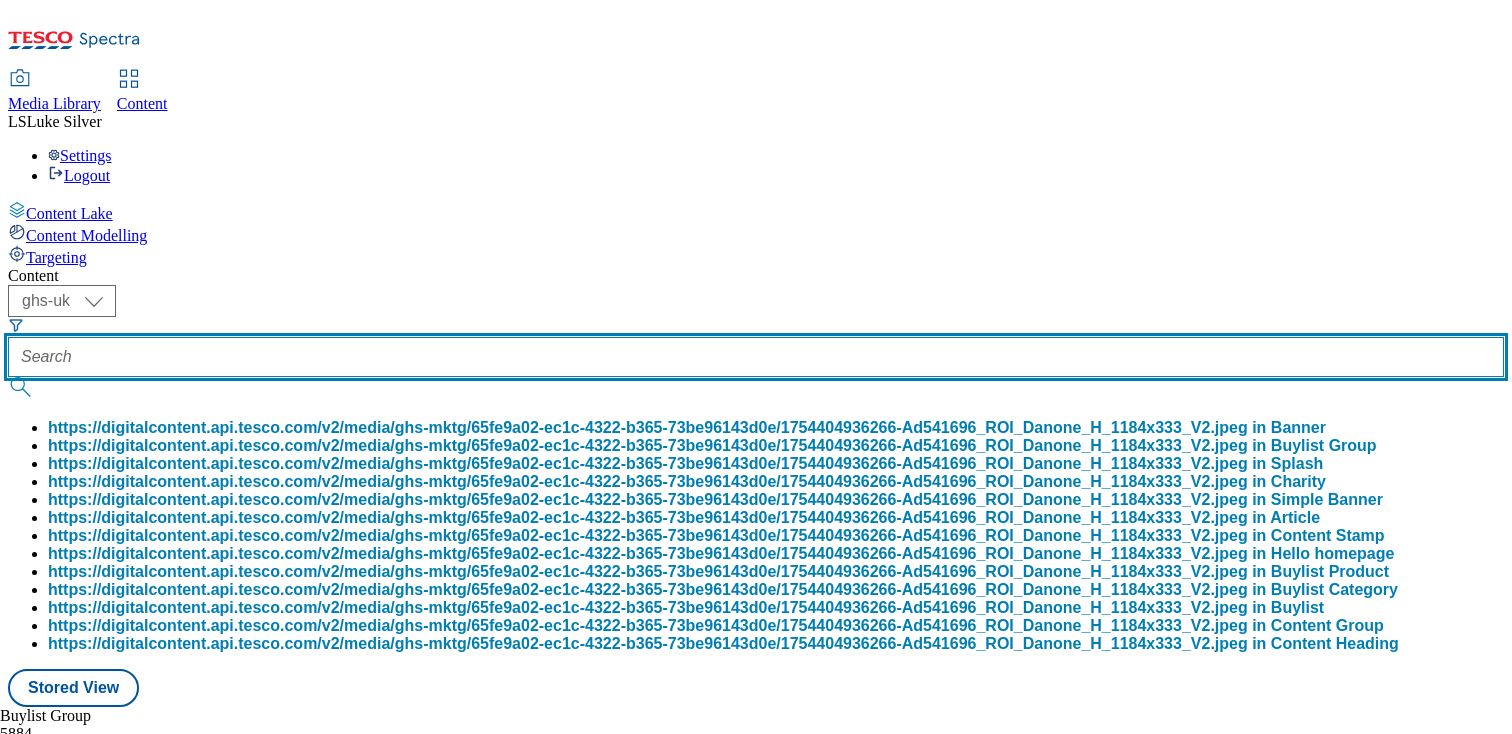 scroll, scrollTop: 0, scrollLeft: 0, axis: both 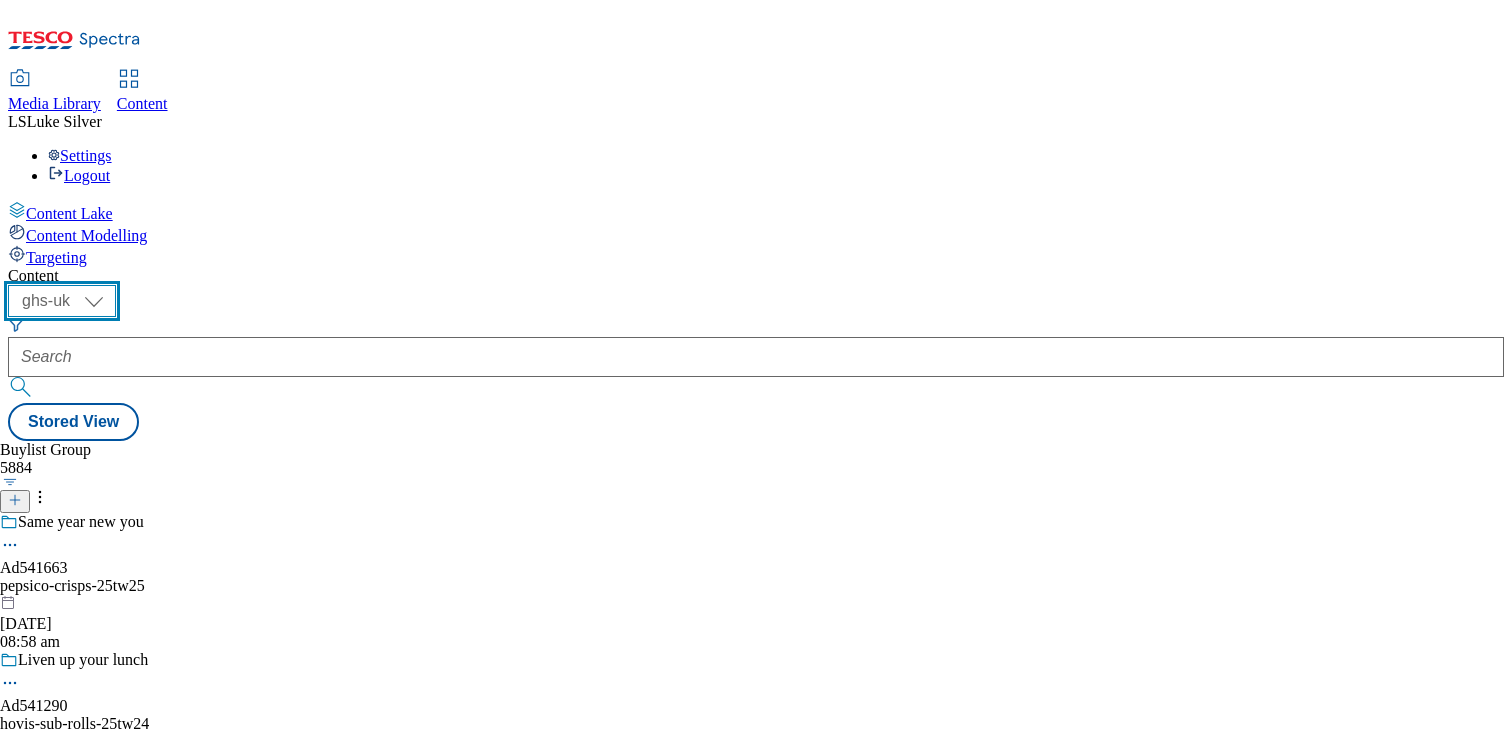 click on "ghs-roi ghs-uk" at bounding box center (62, 301) 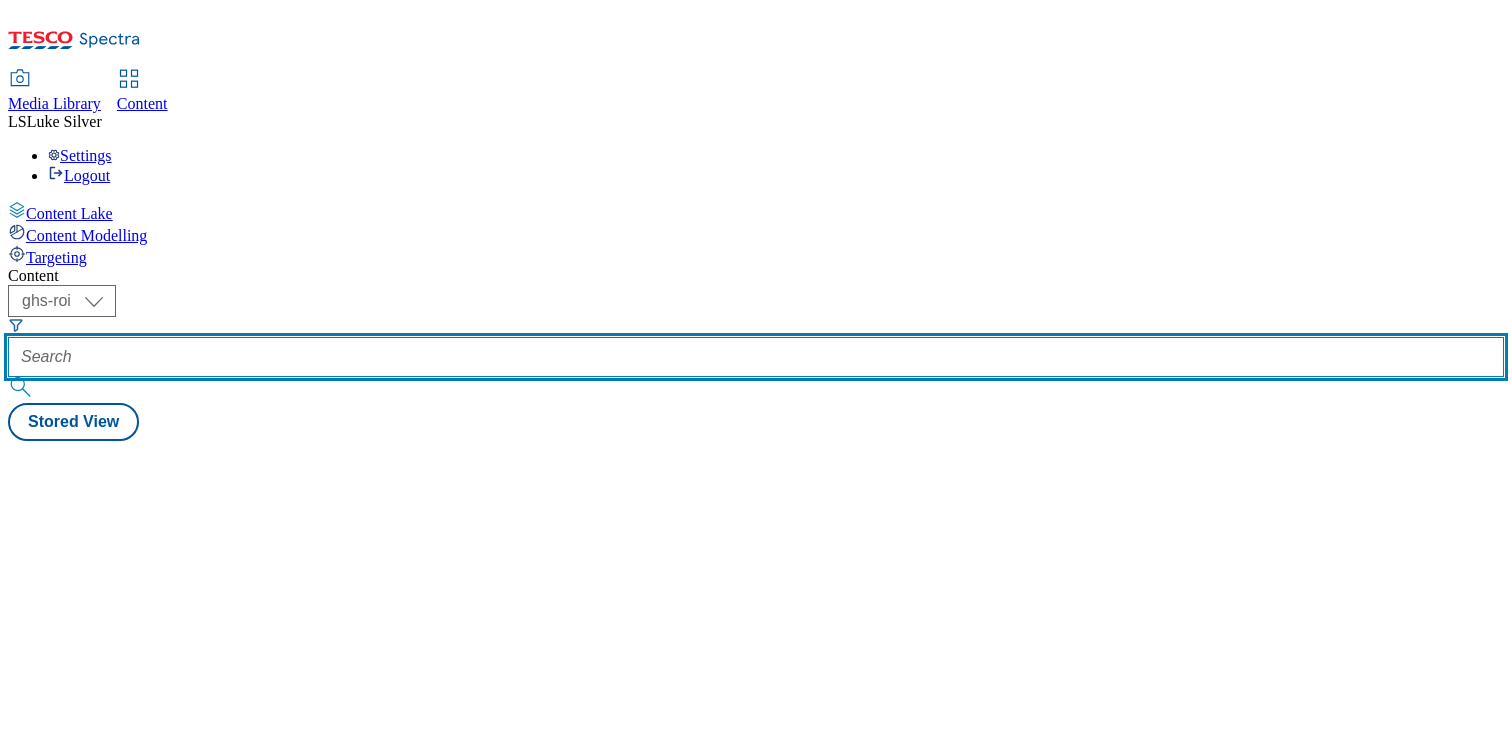 click at bounding box center [756, 357] 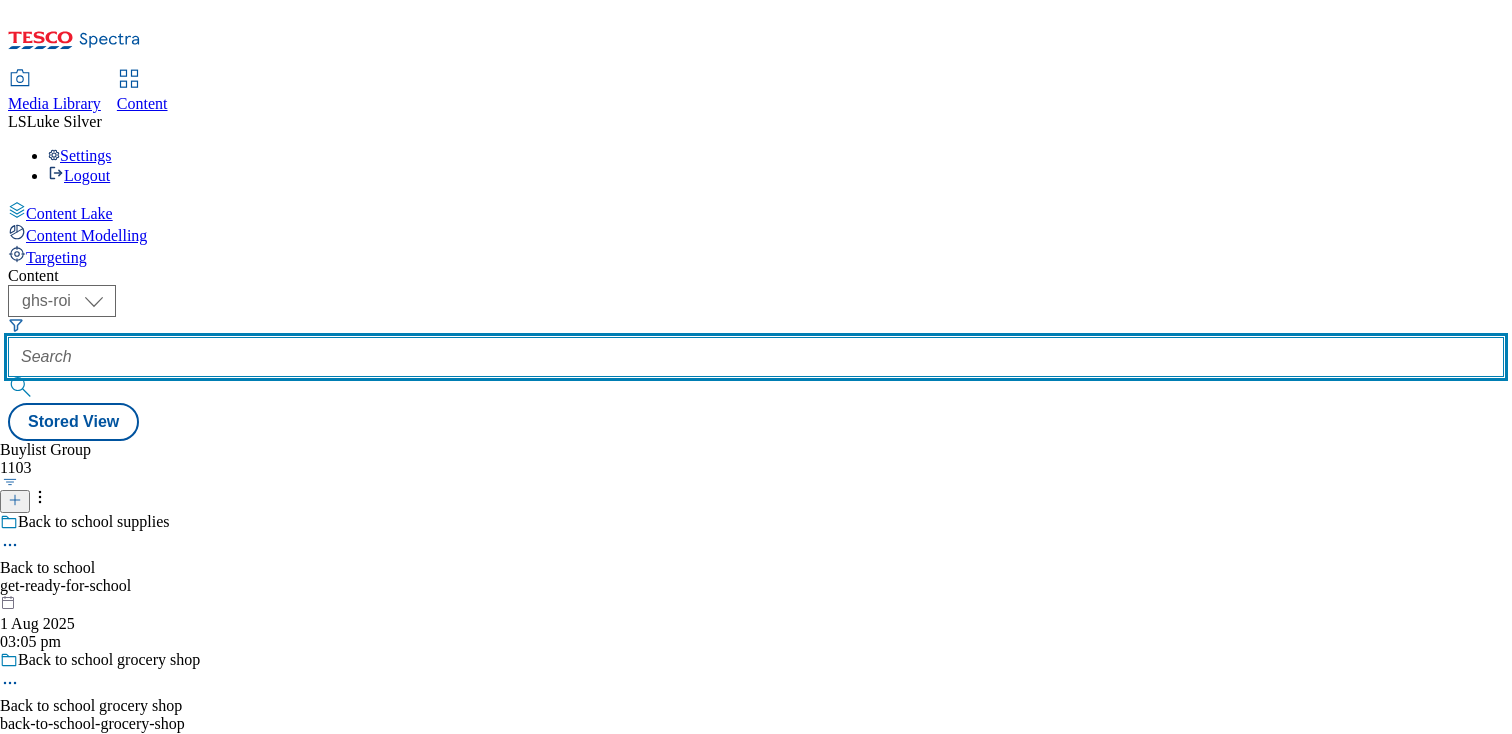 paste on "Ad541696" 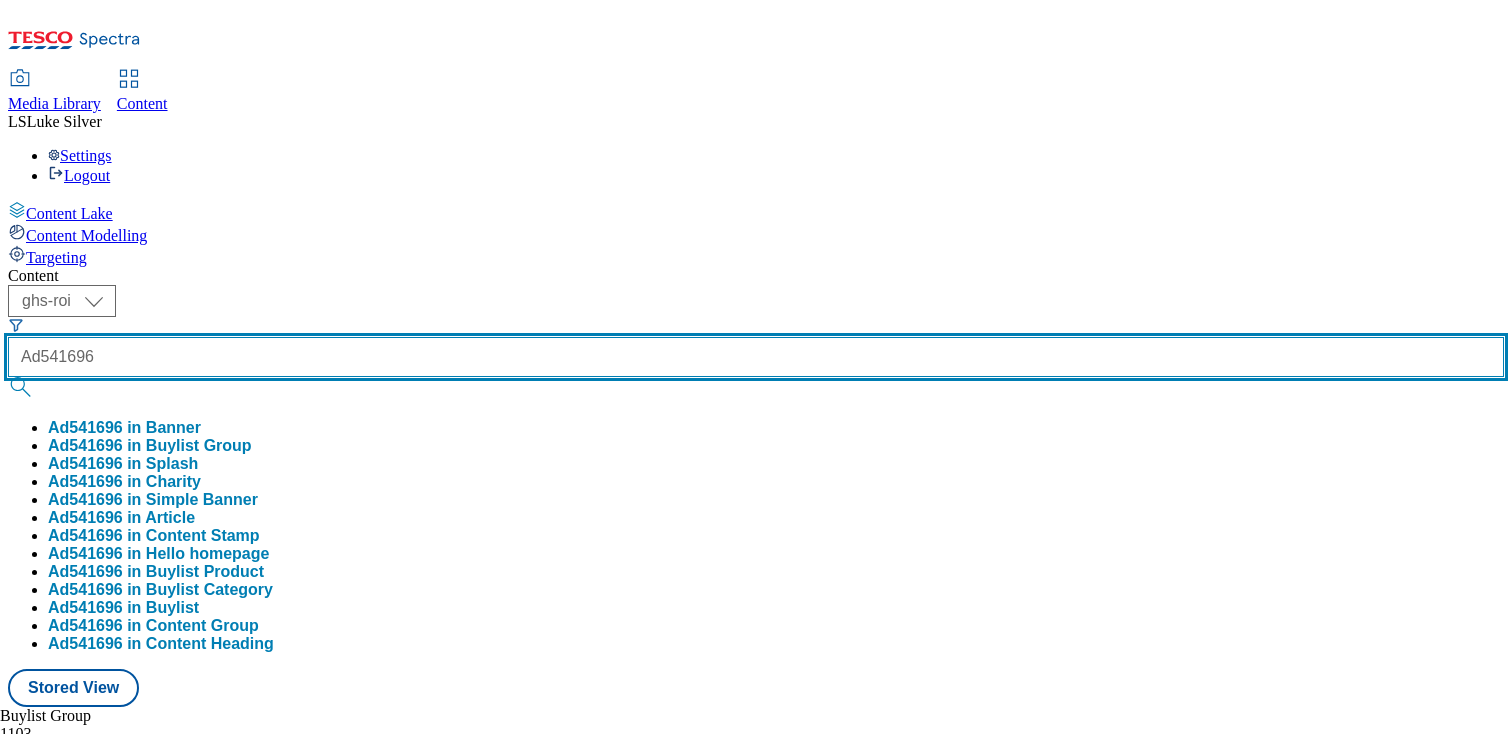 type on "Ad541696" 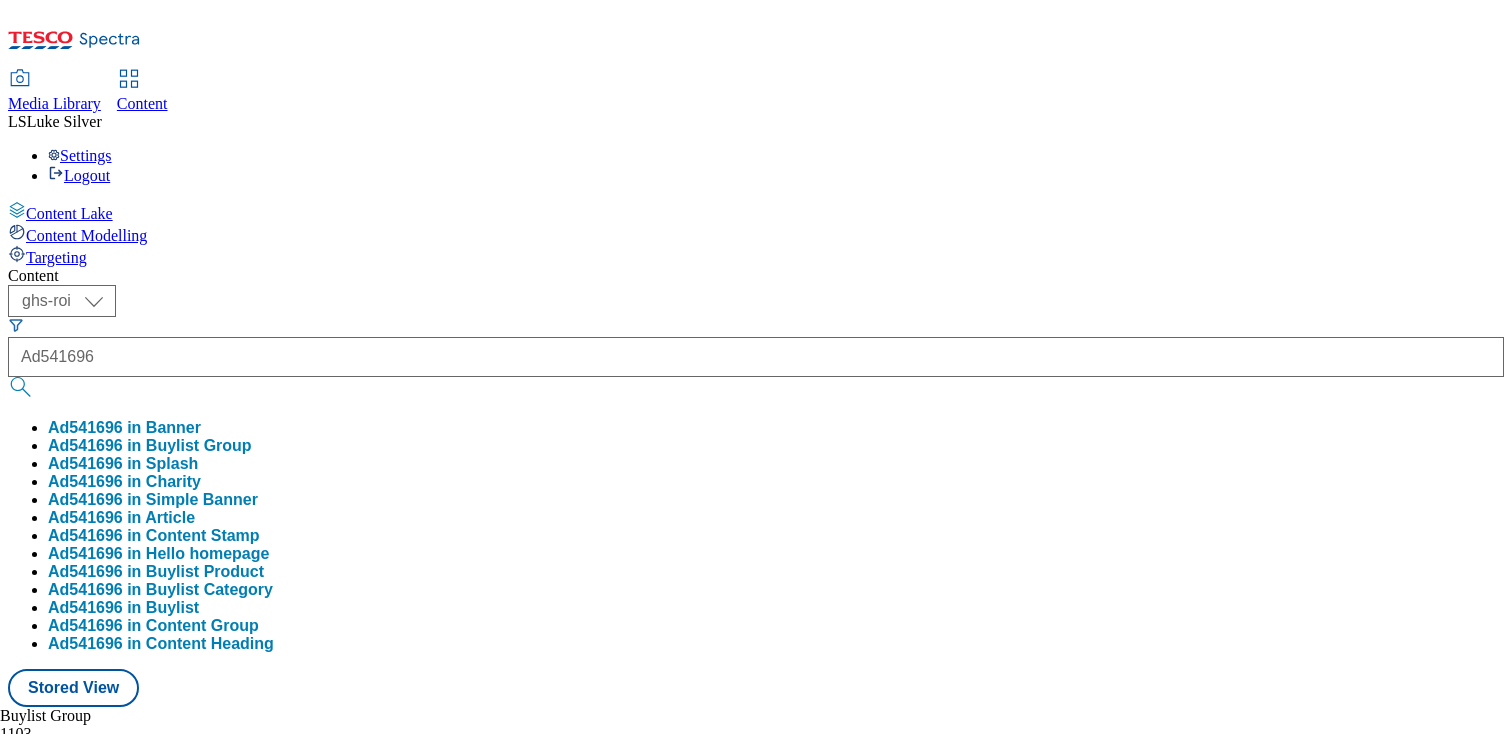 click on "Ad541696 in   Buylist Group" at bounding box center (150, 446) 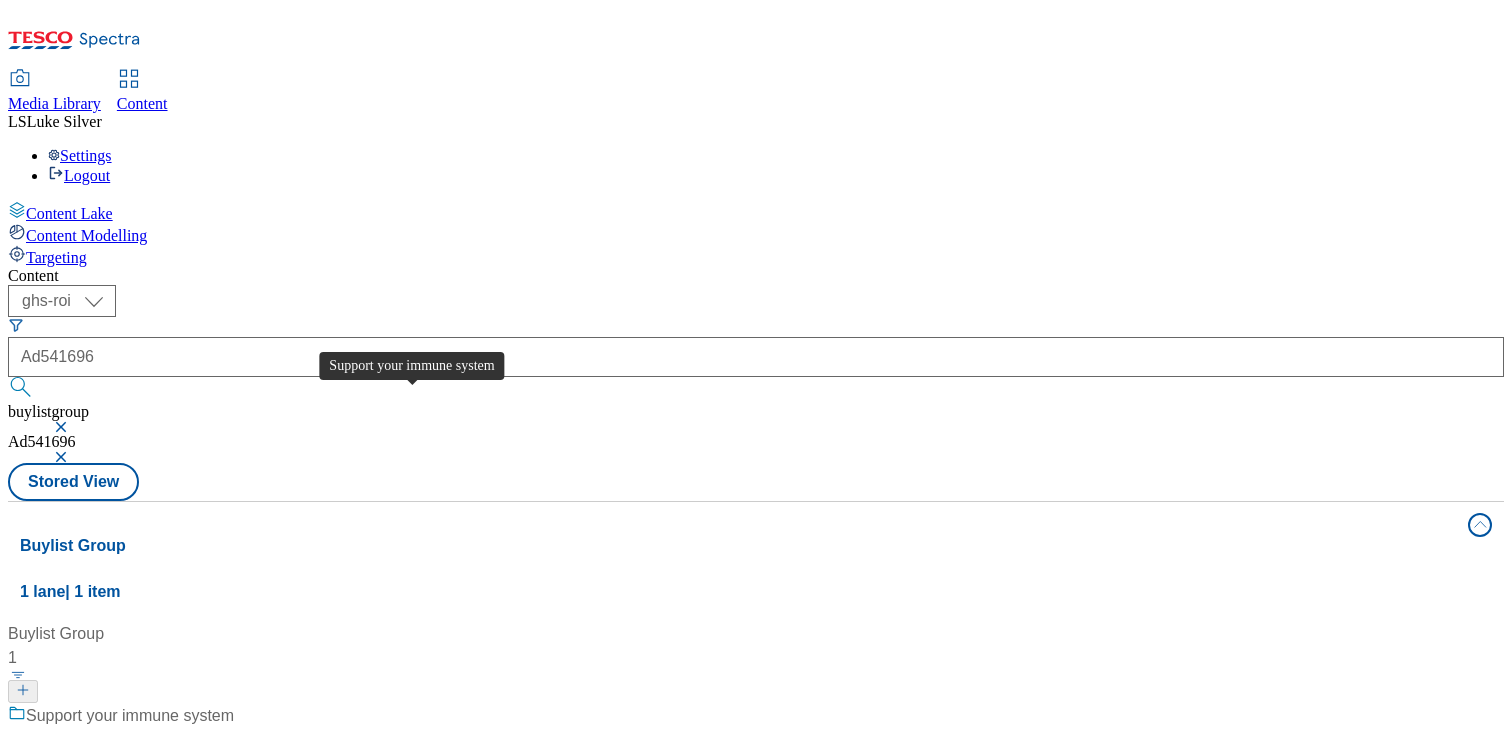 click on "Support your immune system" at bounding box center (130, 716) 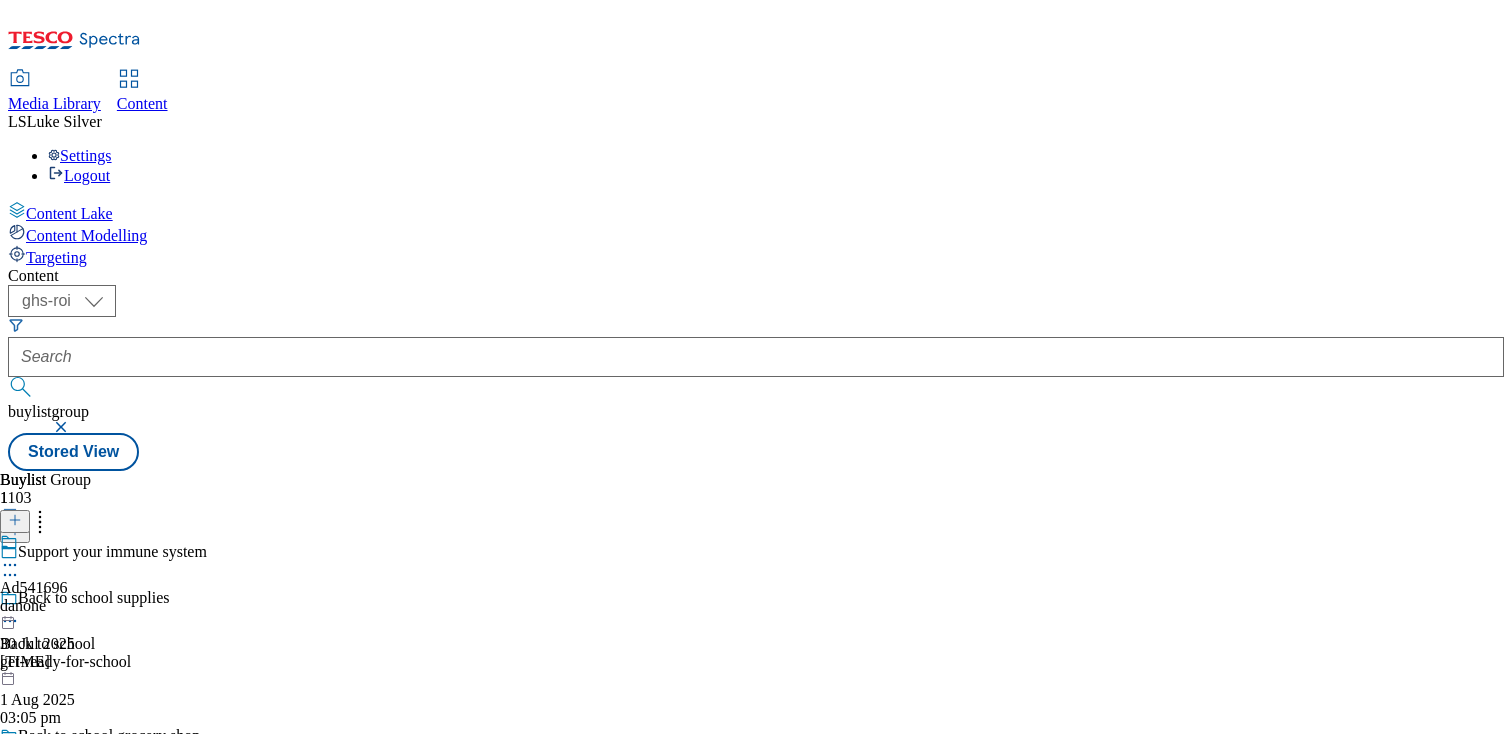 click 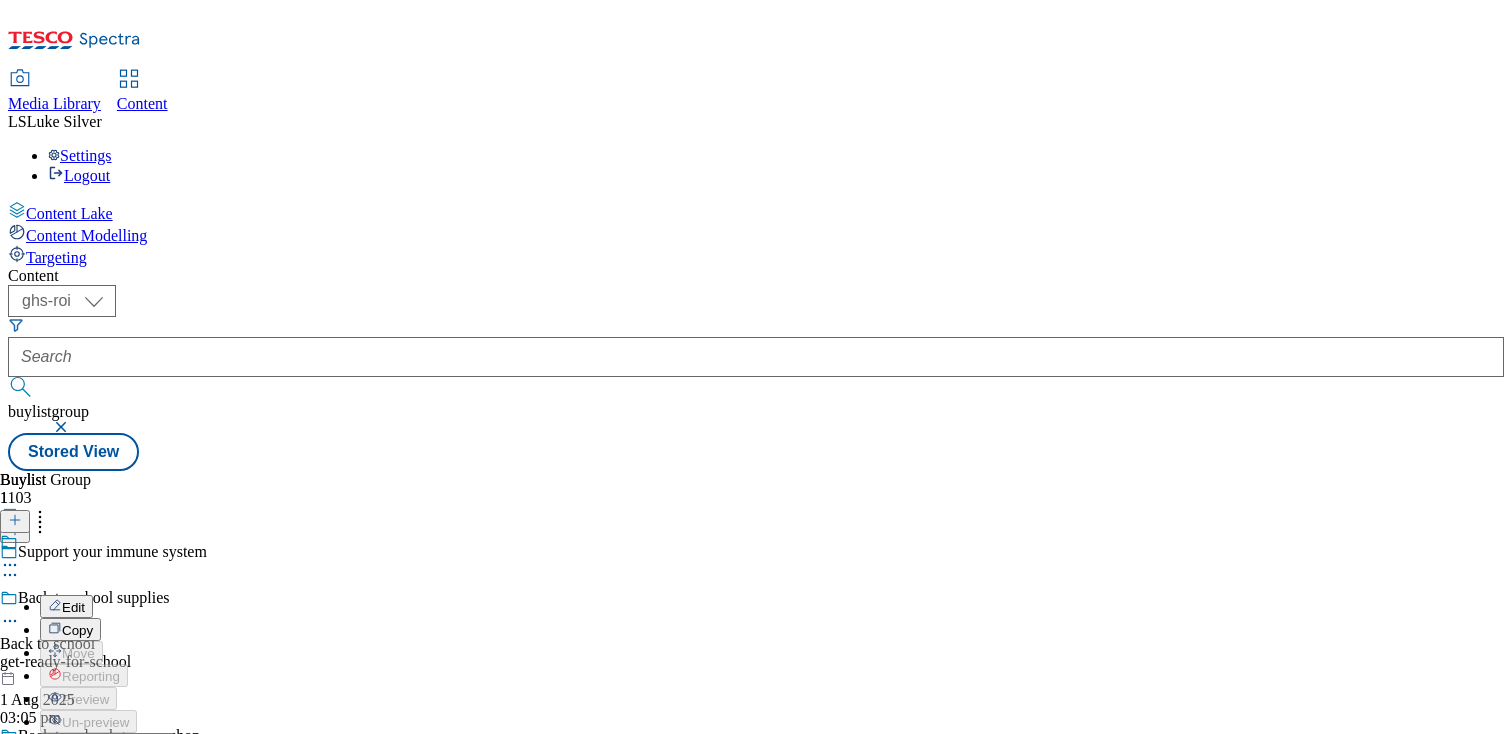 click on "Edit" at bounding box center (73, 607) 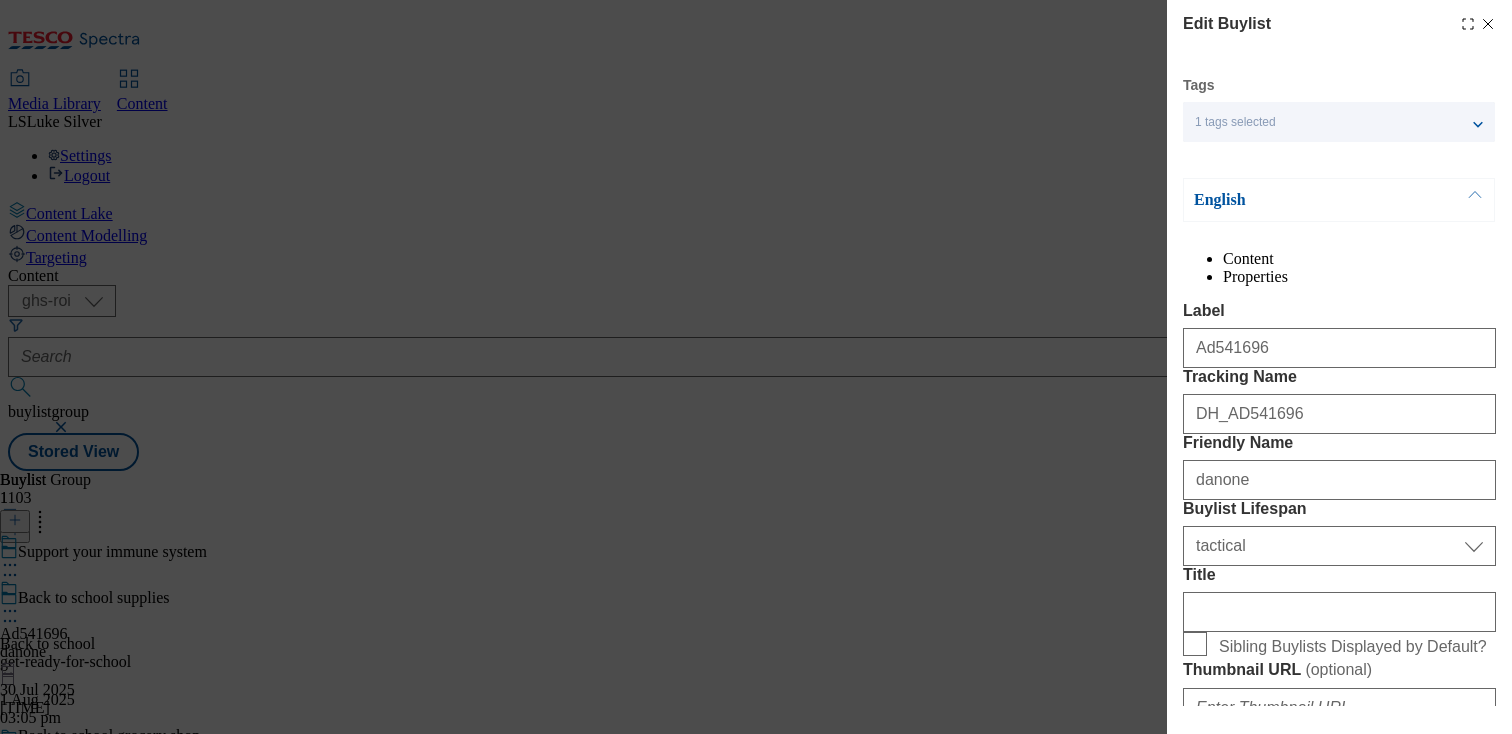 select on "Banner" 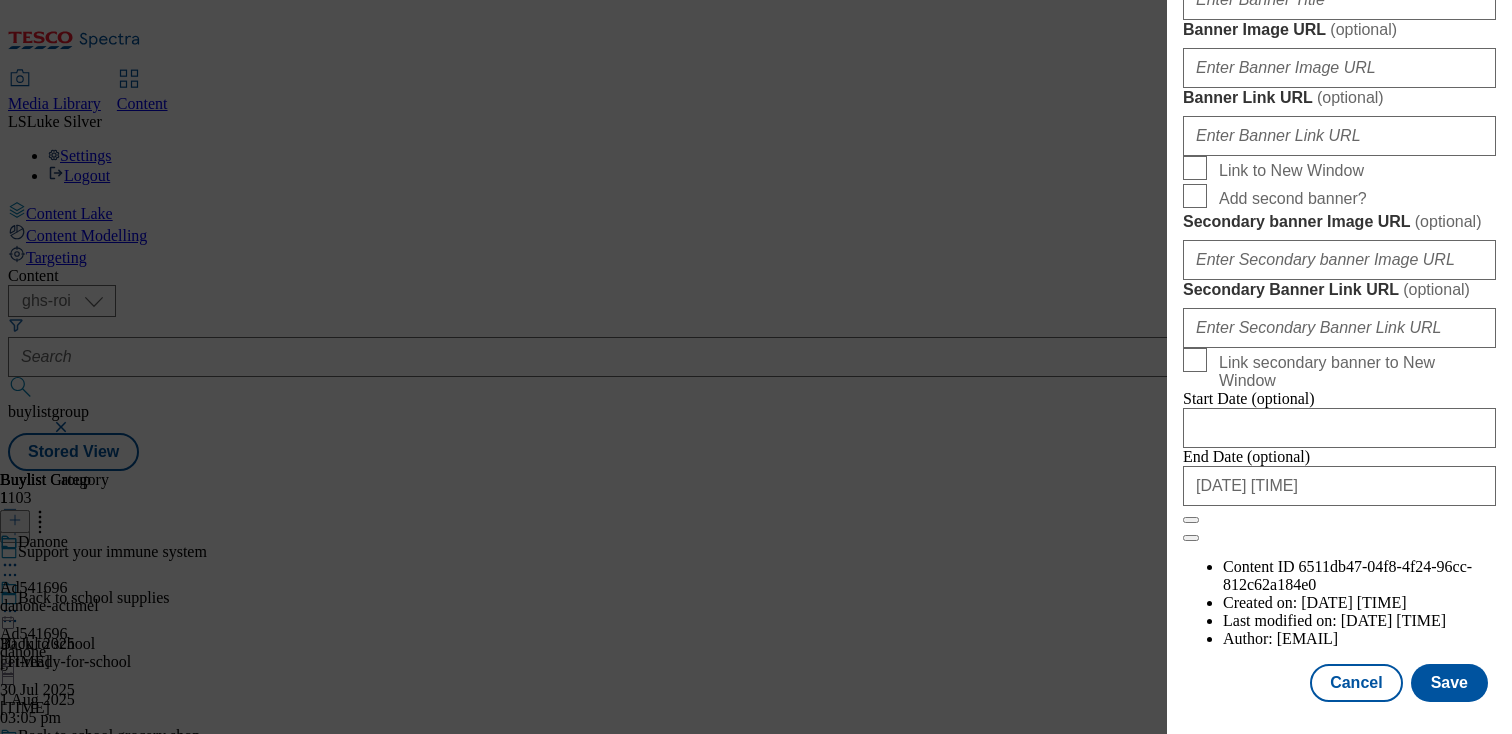 scroll, scrollTop: 1844, scrollLeft: 0, axis: vertical 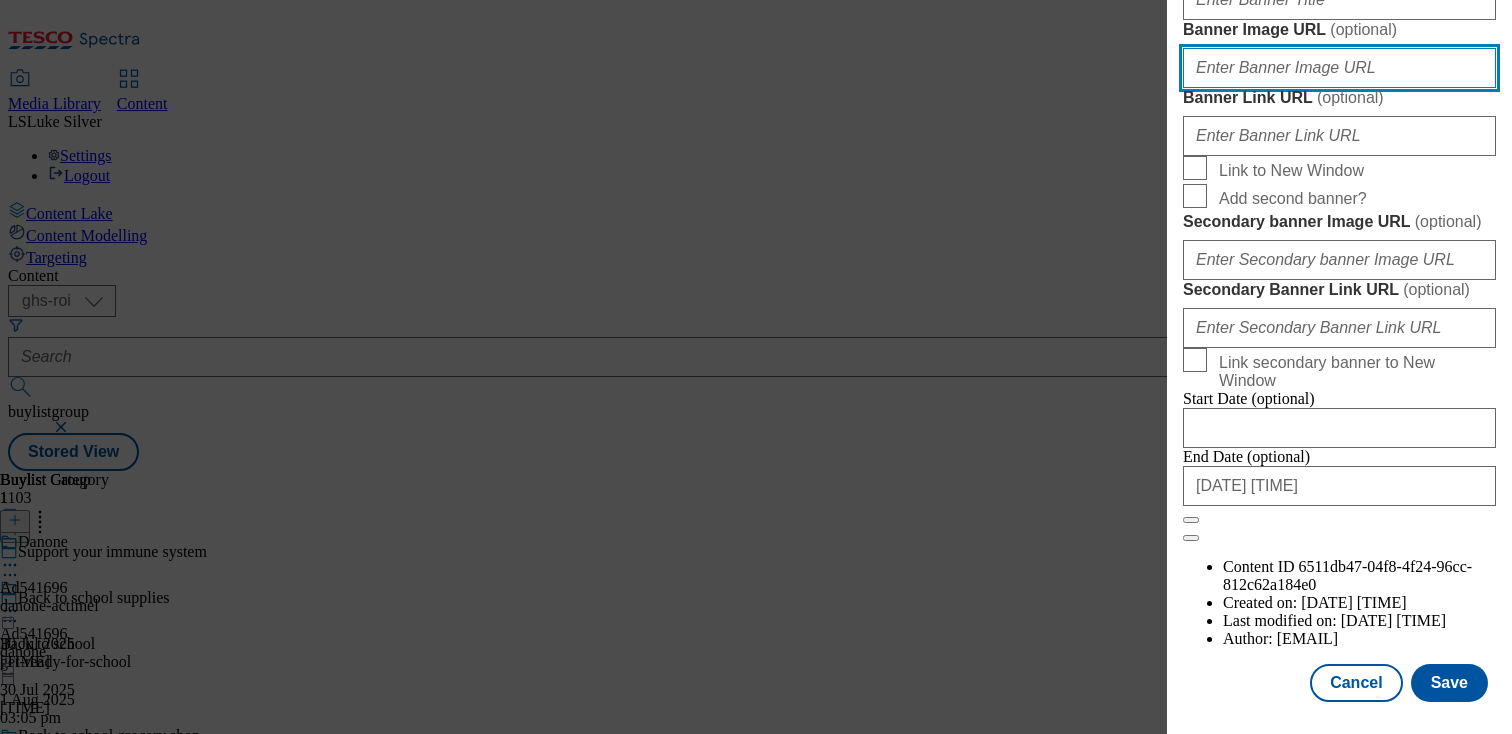 click on "Banner Image URL   ( optional )" at bounding box center (1339, 68) 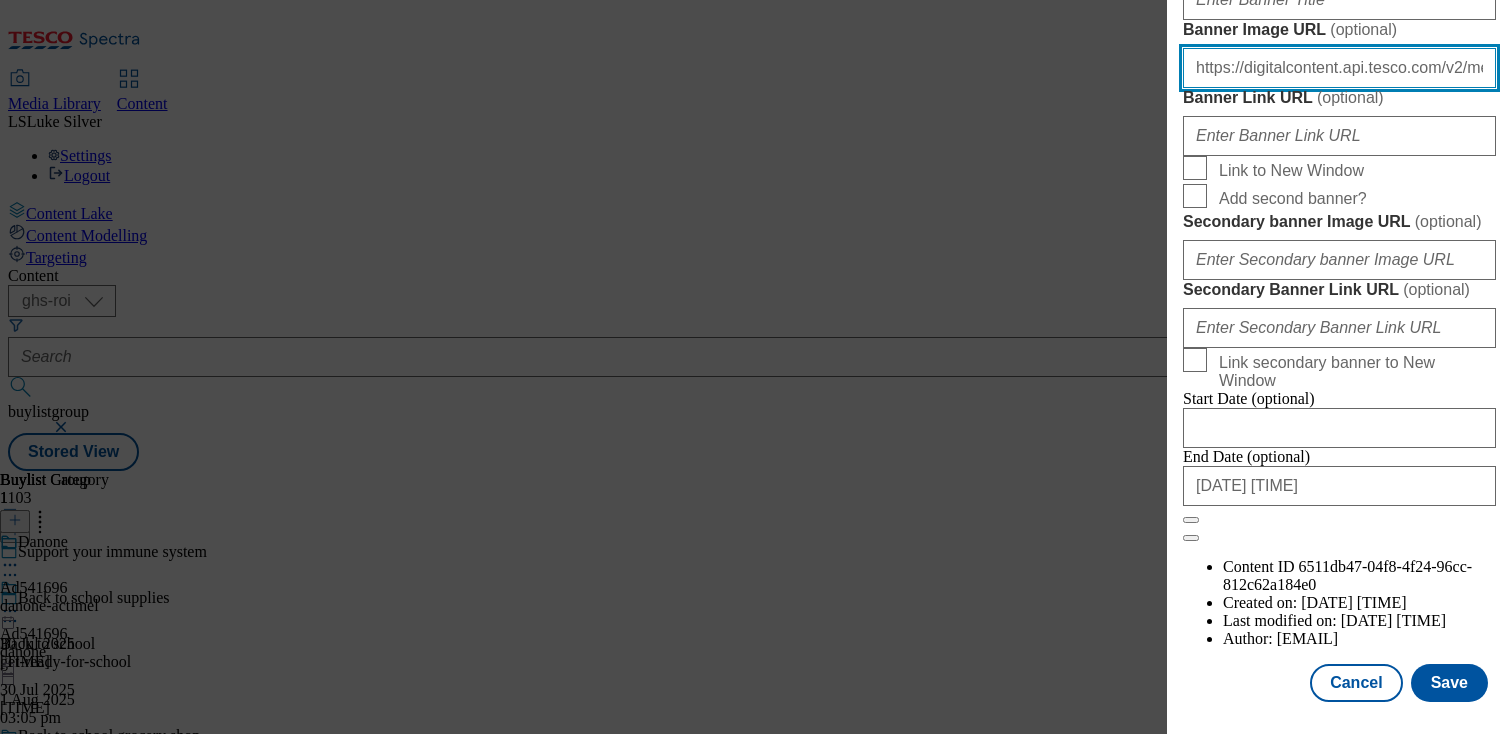 scroll, scrollTop: 0, scrollLeft: 595, axis: horizontal 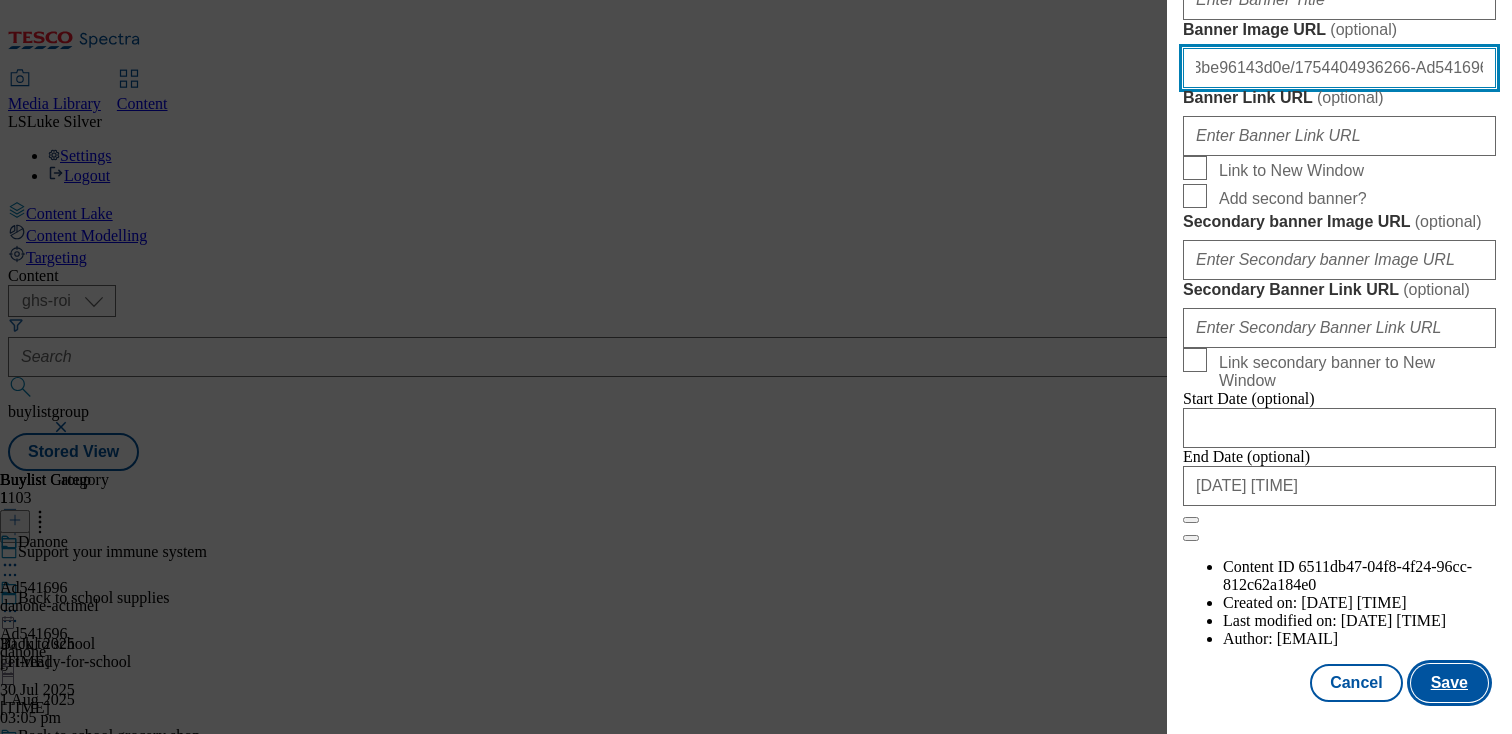 type on "https://digitalcontent.api.tesco.com/v2/media/ghs-mktg/65fe9a02-ec1c-4322-b365-73be96143d0e/1754404936266-Ad541696_ROI_Danone_H_1184x333_V2.jpeg" 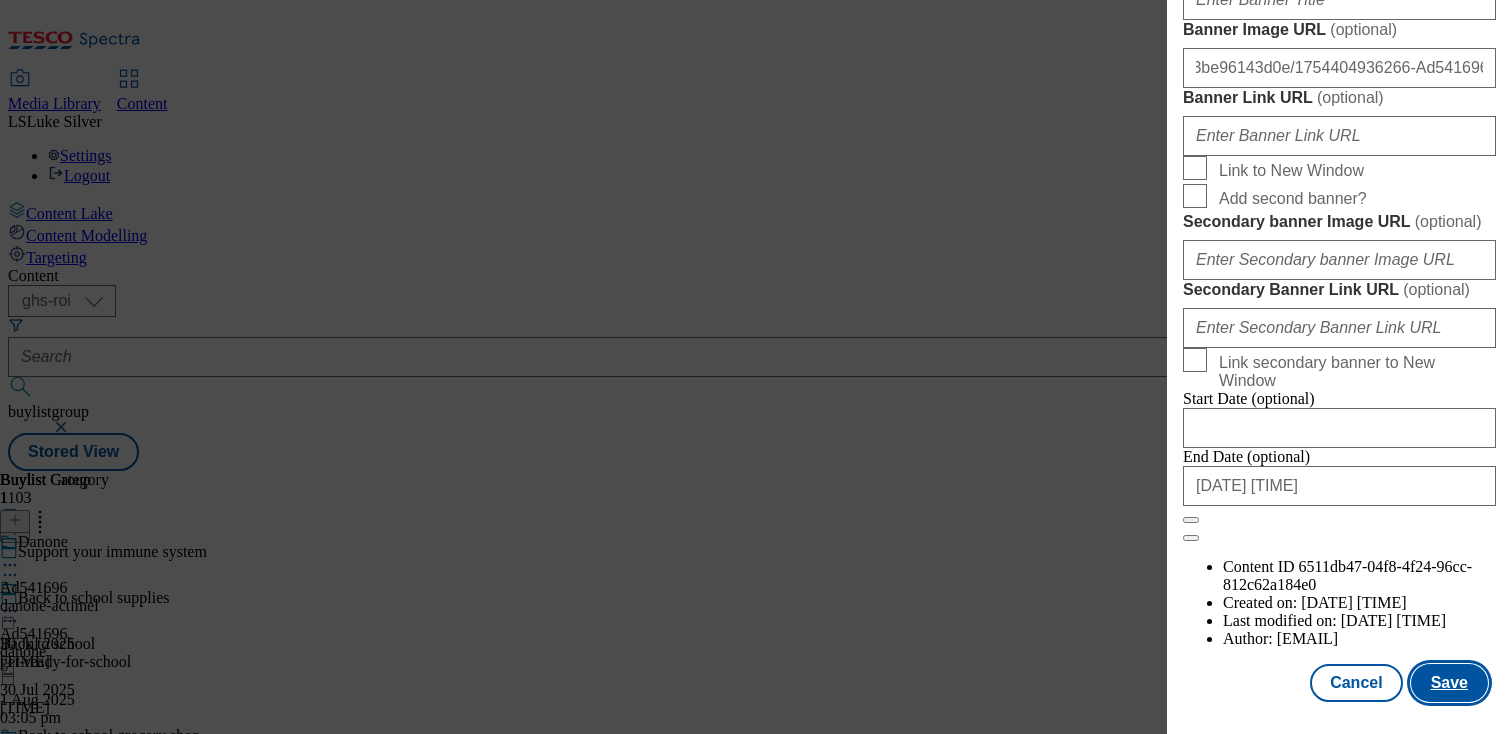 scroll, scrollTop: 0, scrollLeft: 0, axis: both 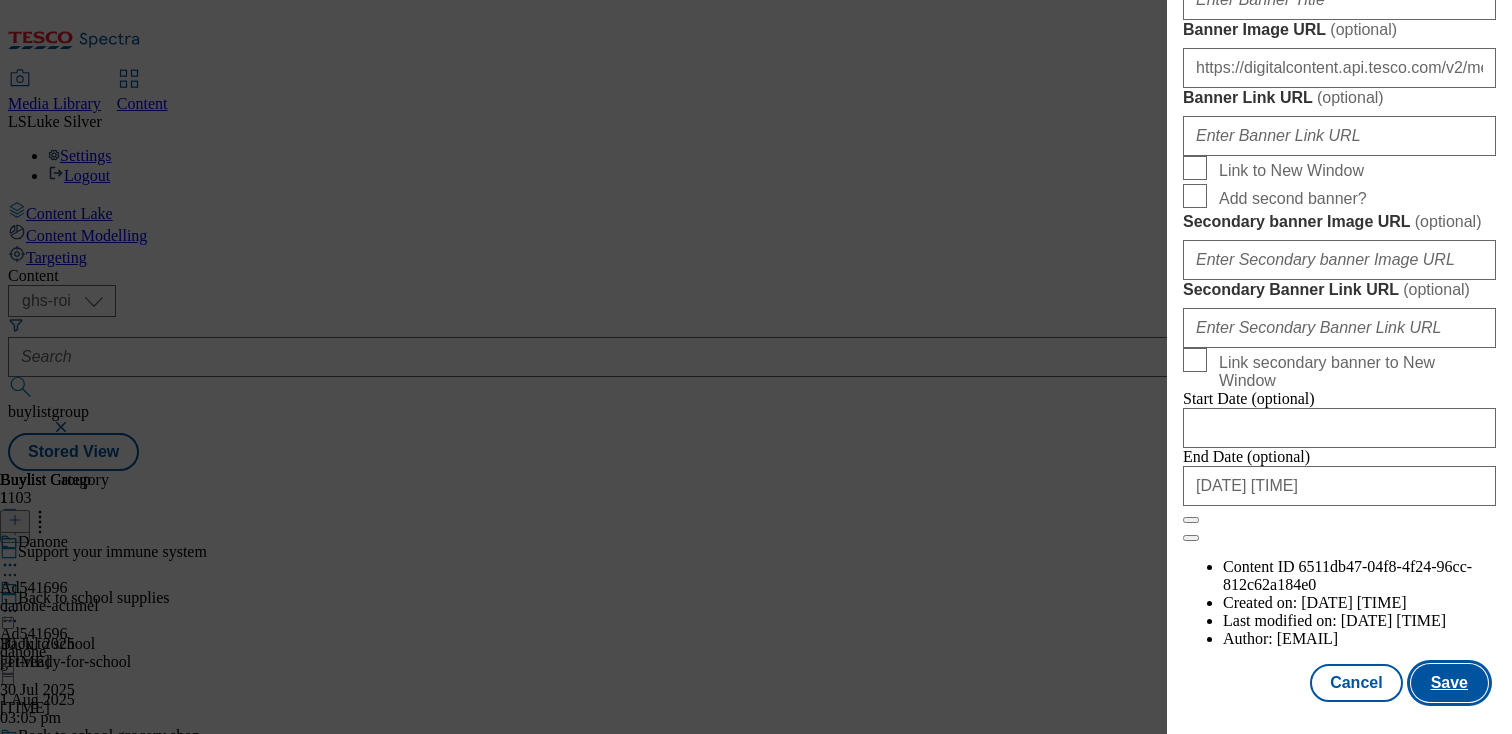 click on "Save" at bounding box center [1449, 683] 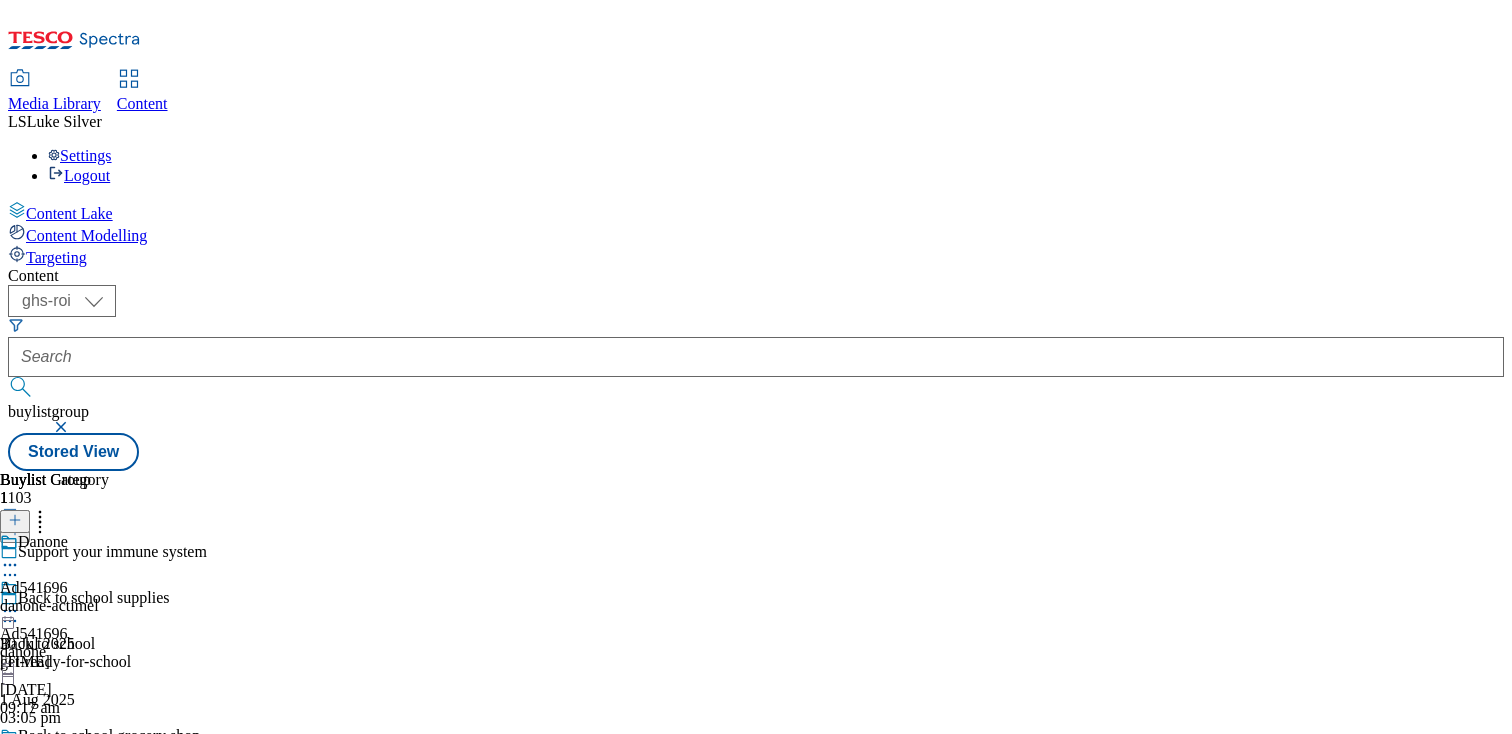 click 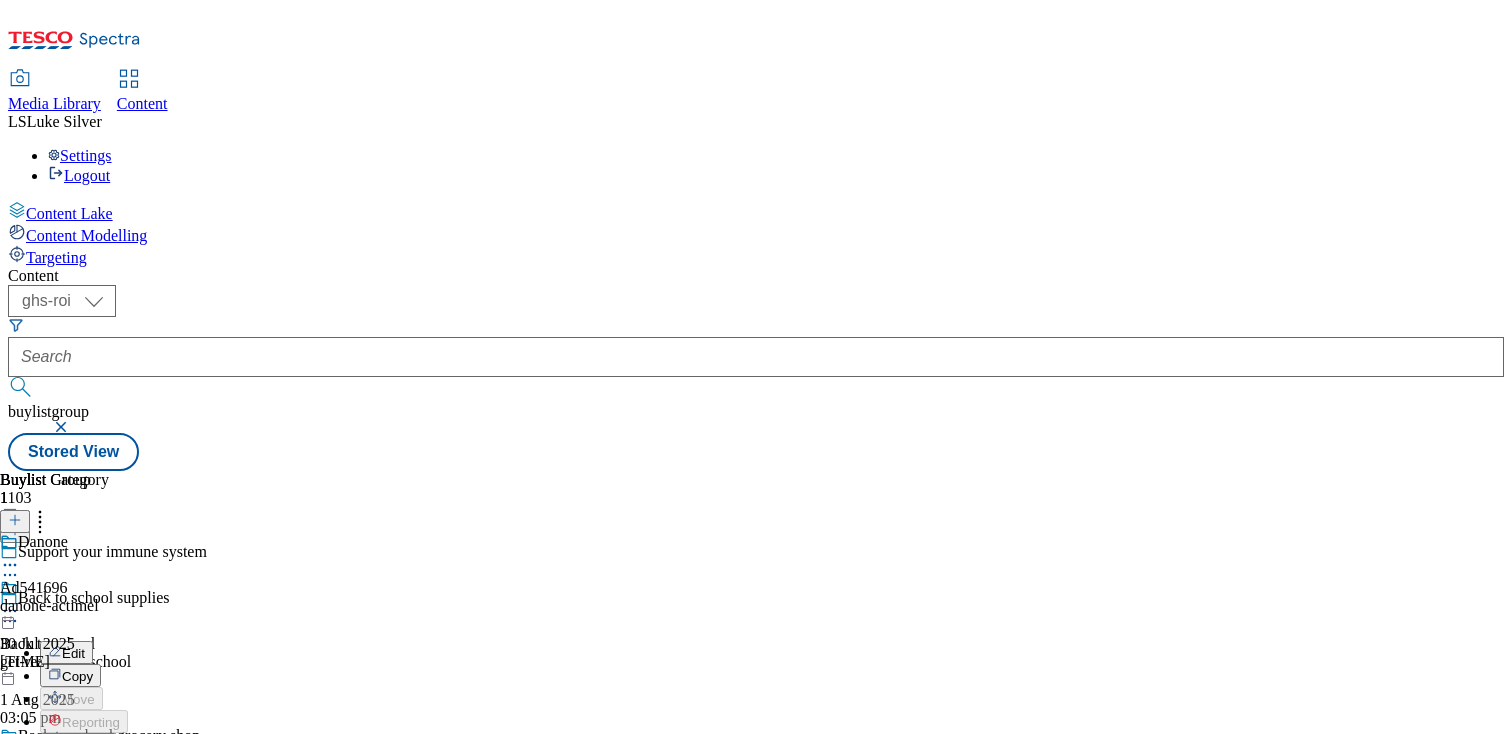 click on "Preview" at bounding box center (85, 745) 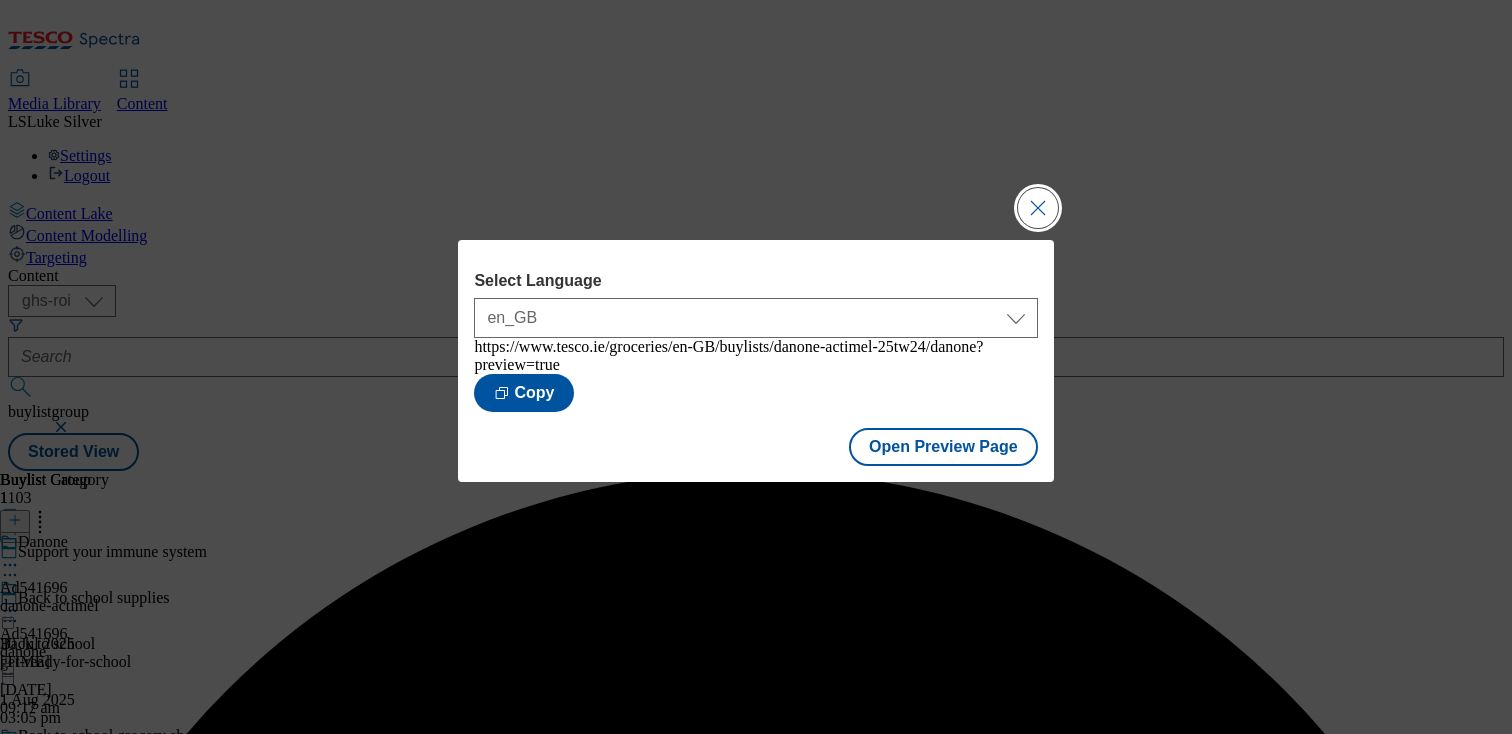 click at bounding box center (1038, 208) 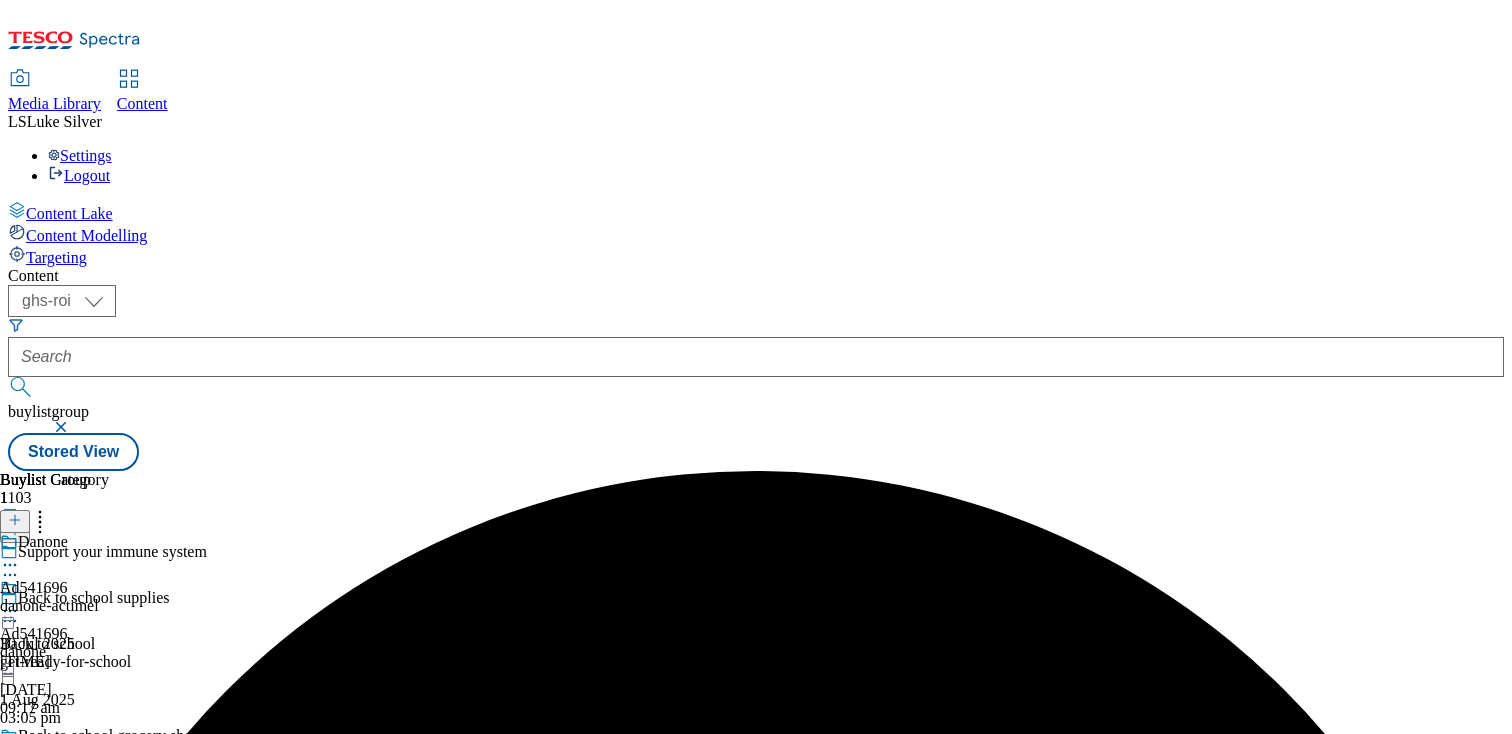 click 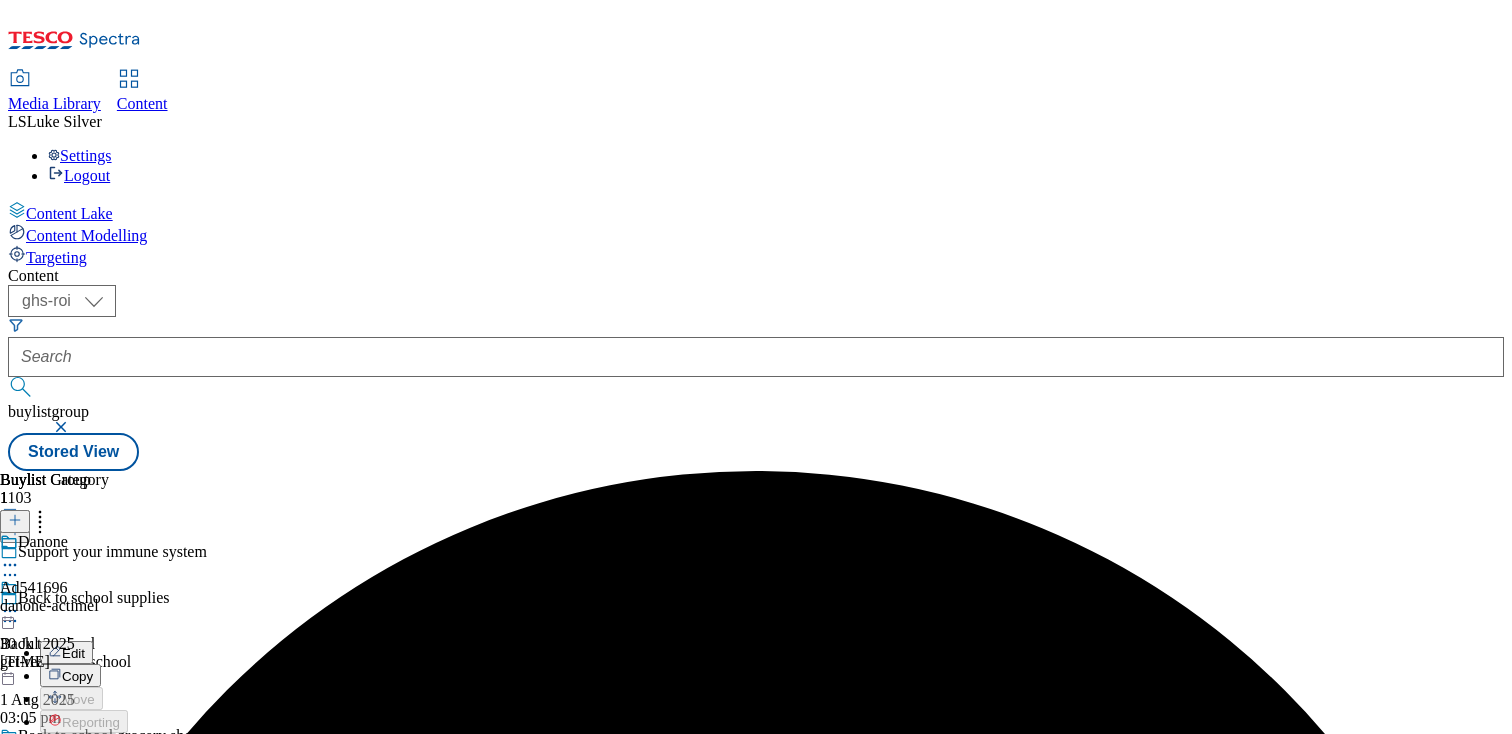 click on "Publish" at bounding box center (84, 814) 